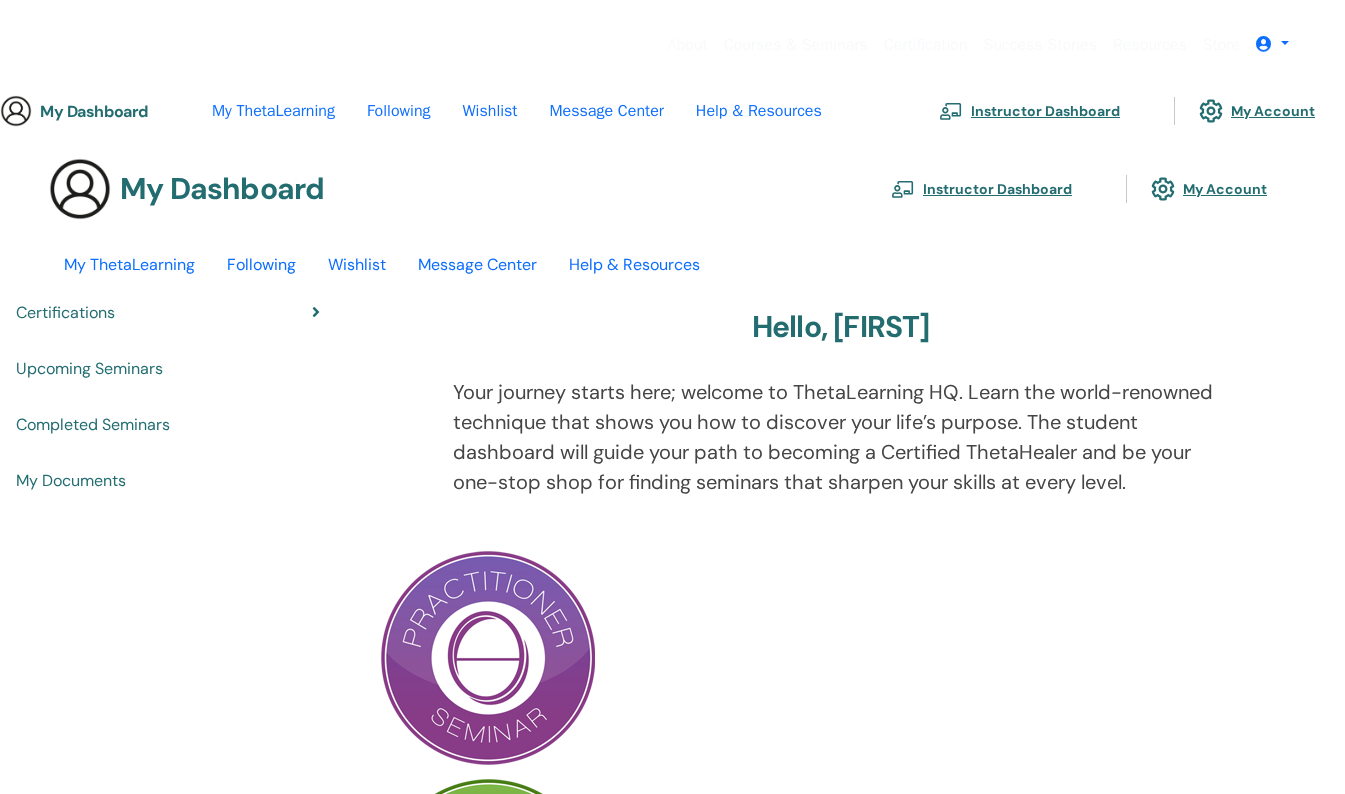 scroll, scrollTop: 0, scrollLeft: 0, axis: both 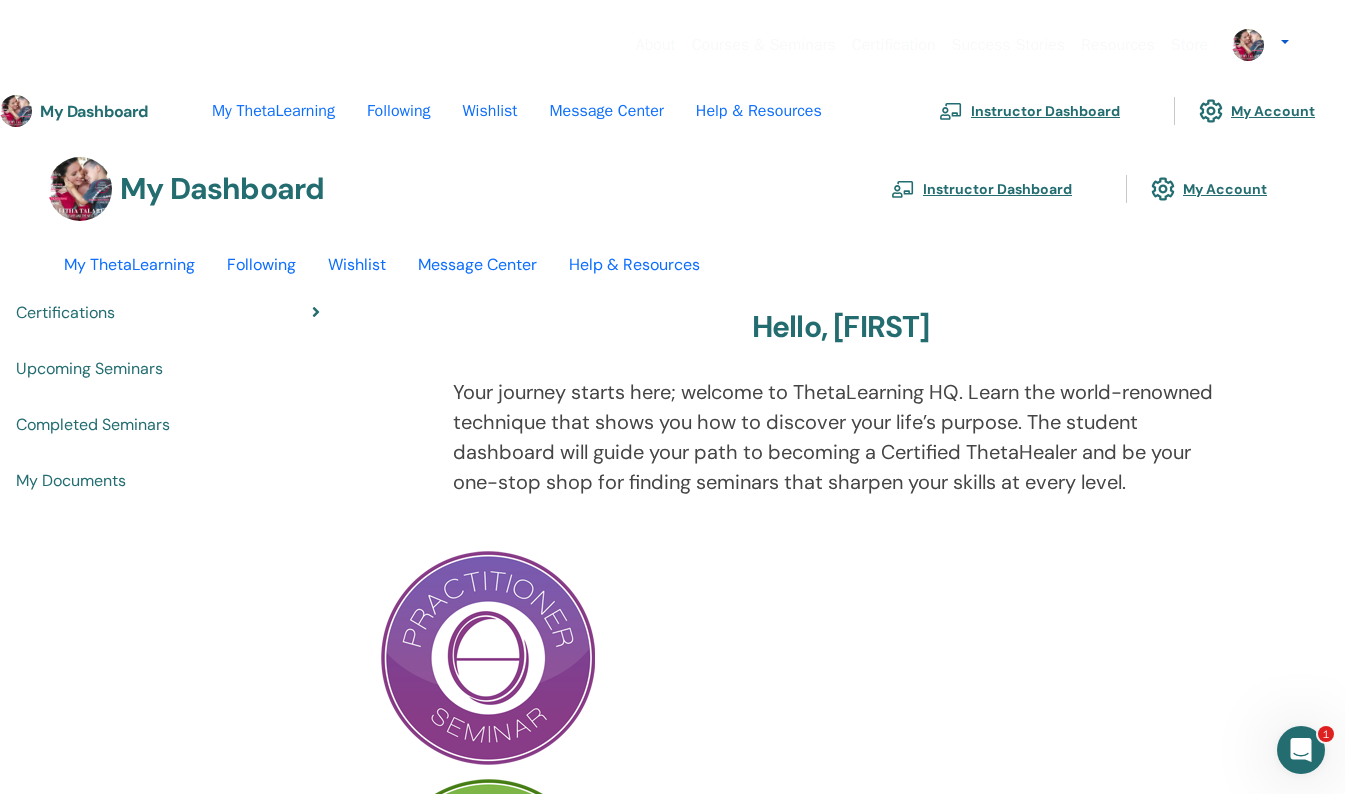 click at bounding box center [1248, 45] 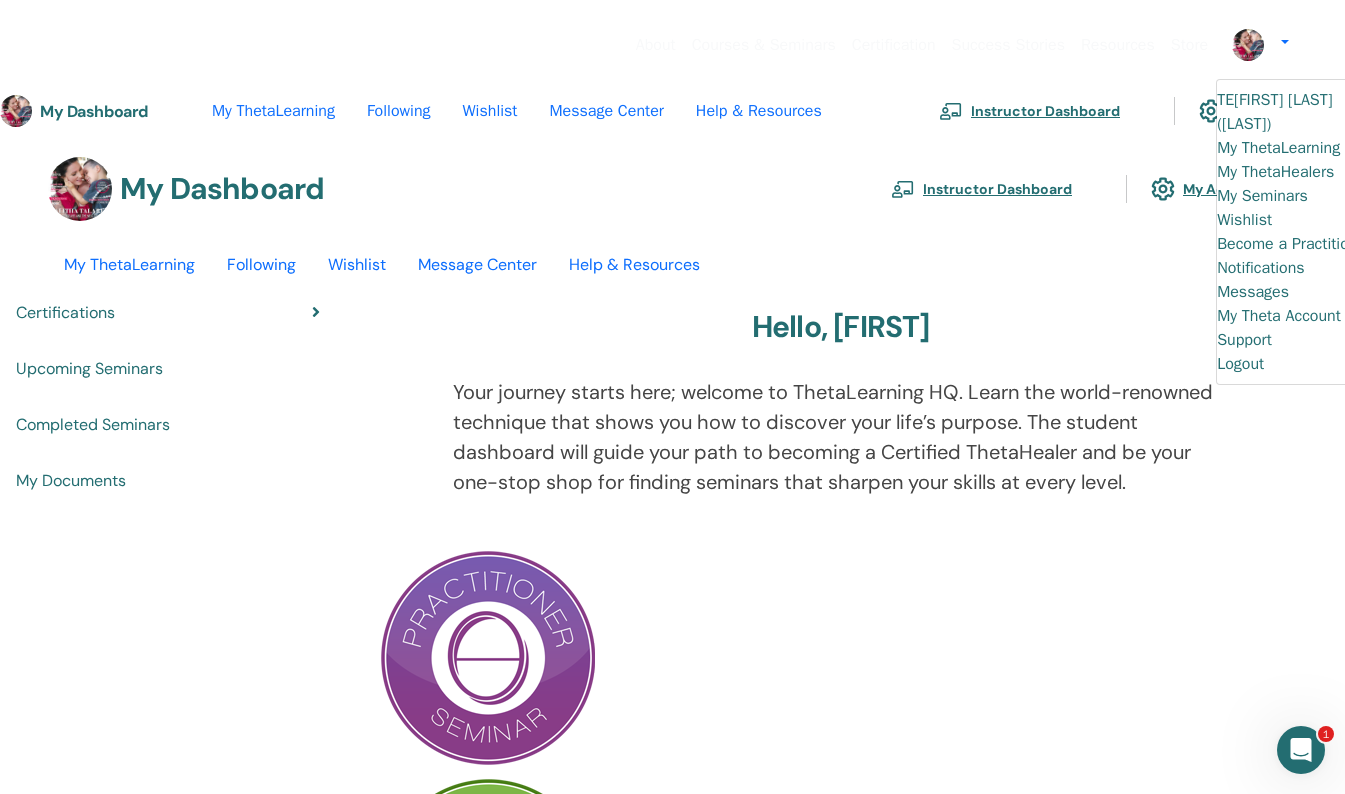 click on "My ThetaLearning" at bounding box center [1278, 148] 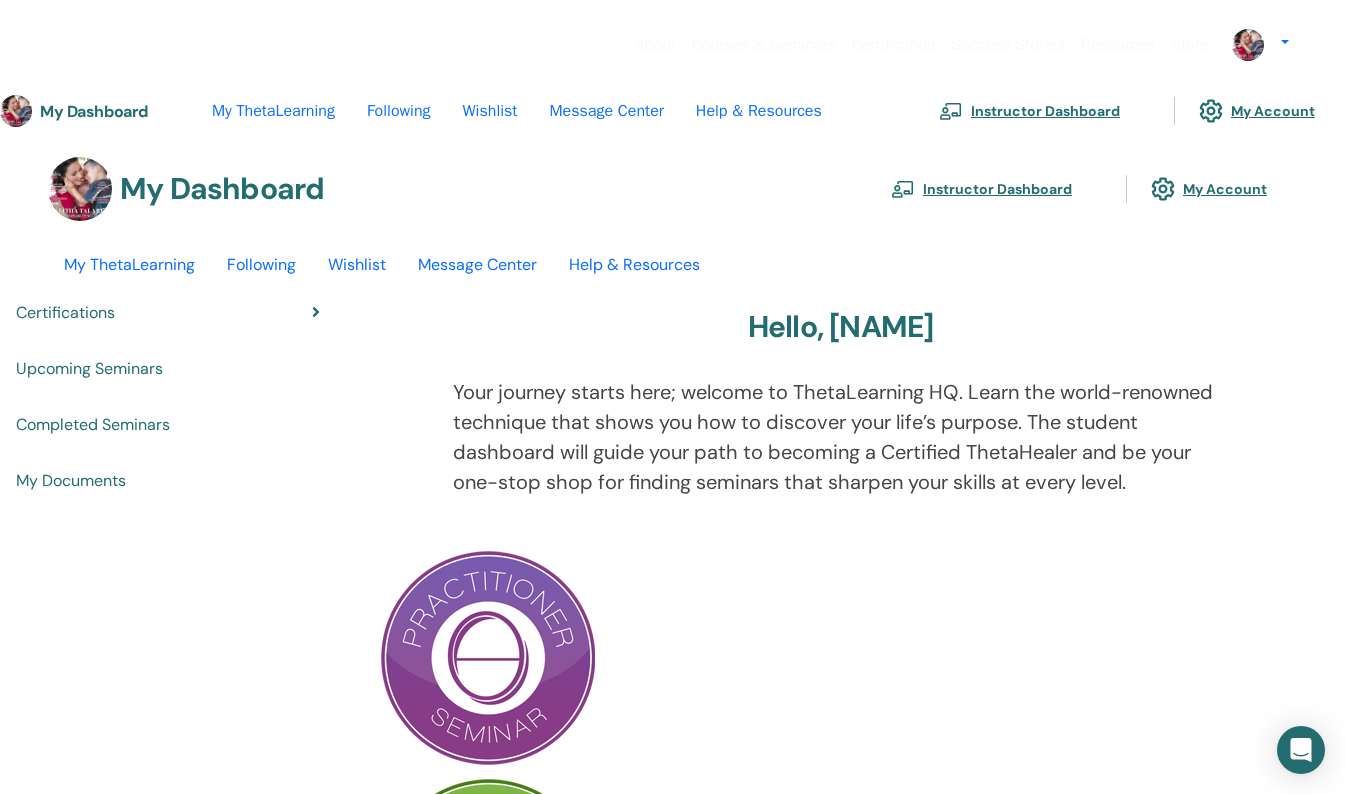 scroll, scrollTop: 0, scrollLeft: 0, axis: both 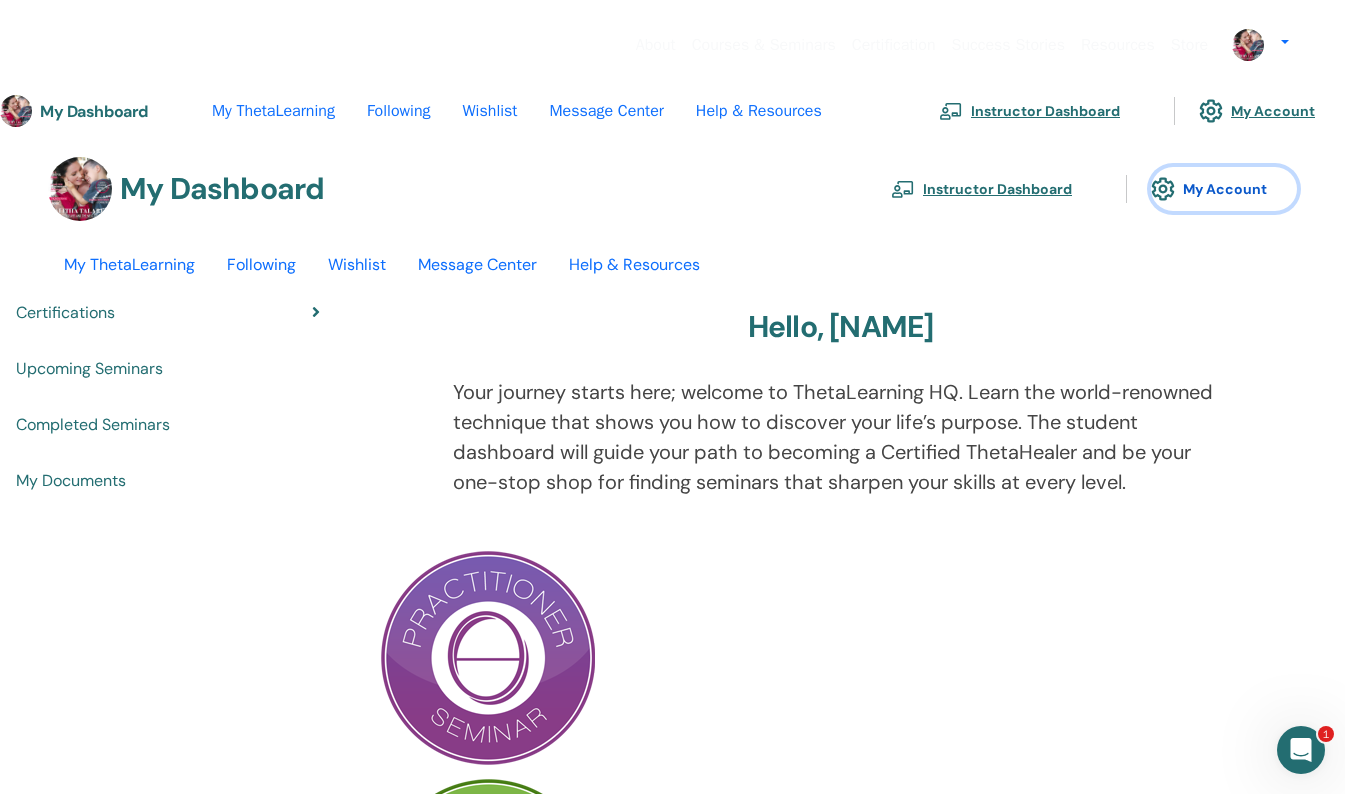 click on "My Account" at bounding box center (1224, 189) 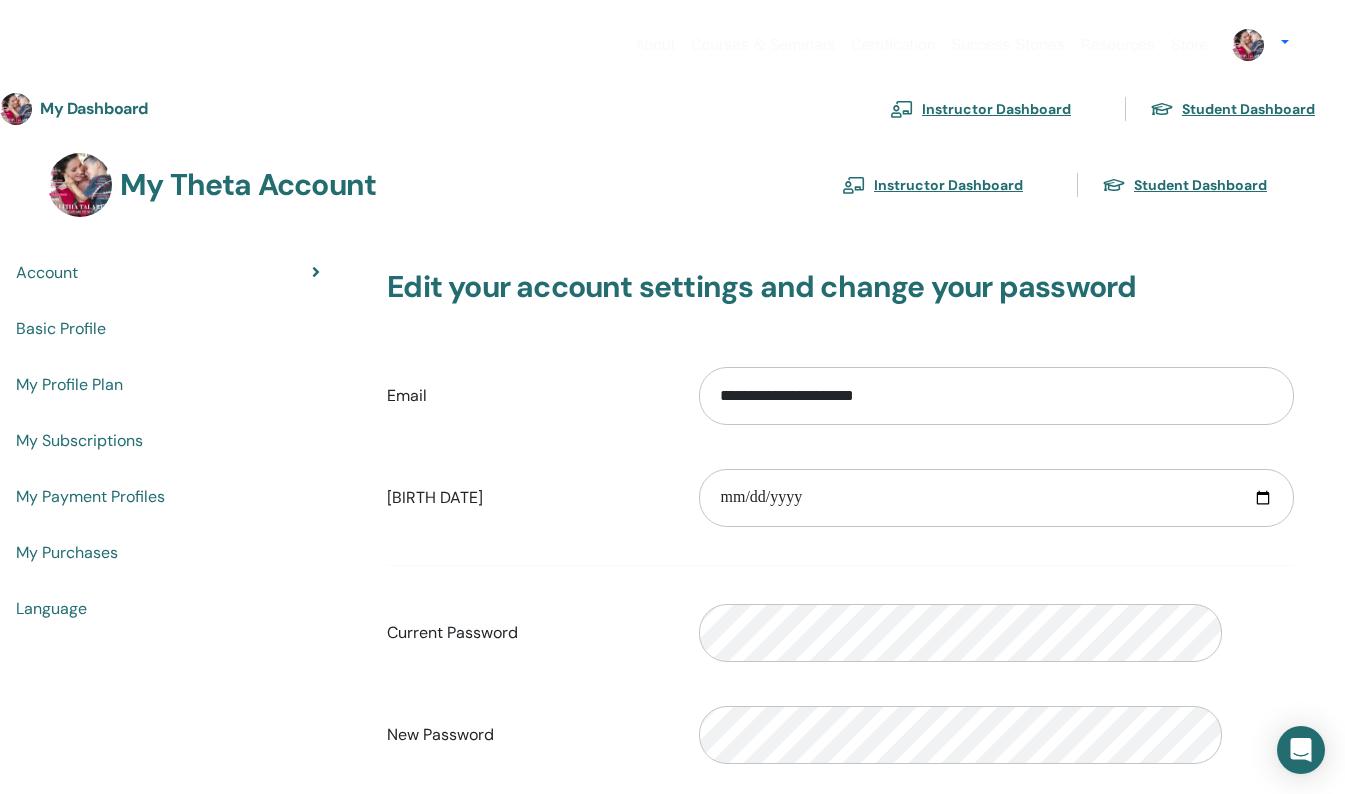 scroll, scrollTop: 0, scrollLeft: 0, axis: both 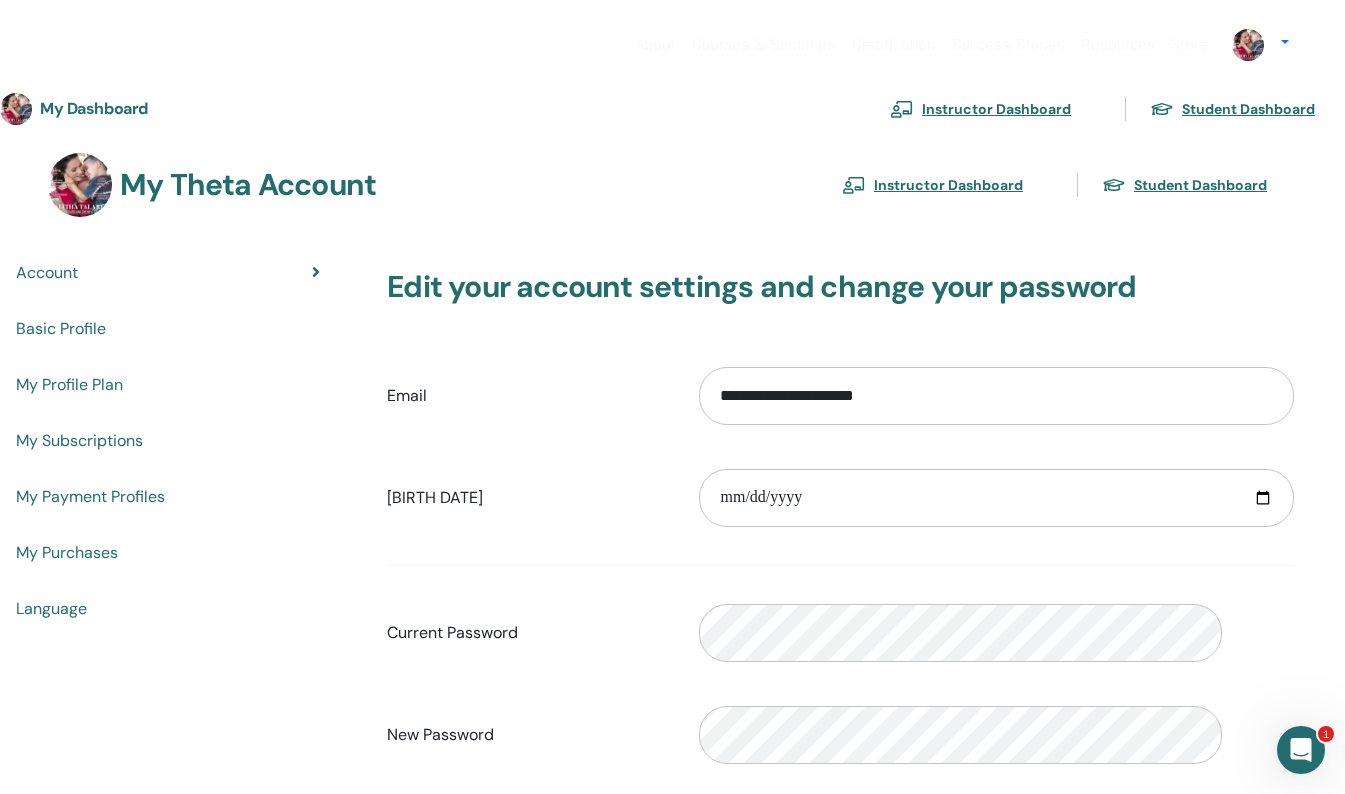 click on "Basic Profile" at bounding box center [61, 329] 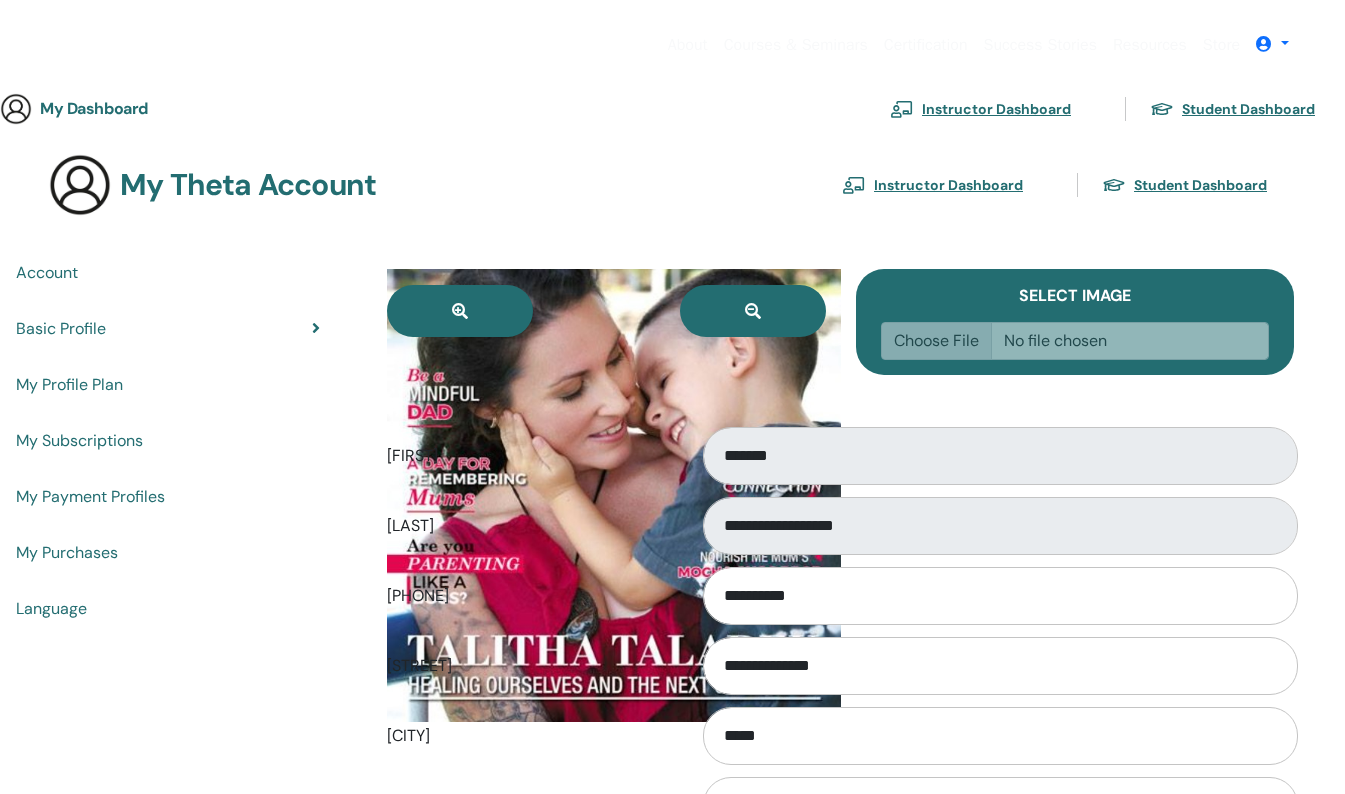 scroll, scrollTop: 0, scrollLeft: 0, axis: both 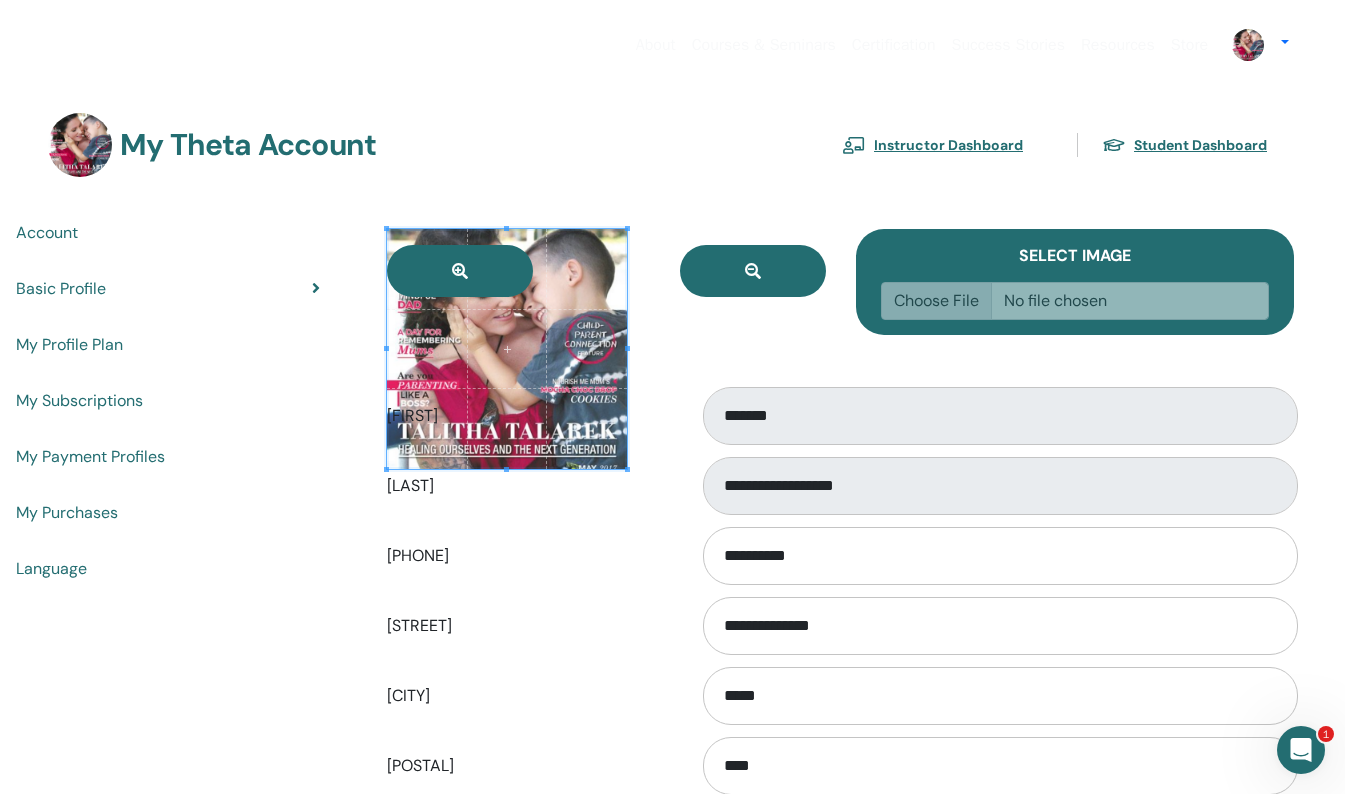 click on "My Profile Plan" at bounding box center [69, 345] 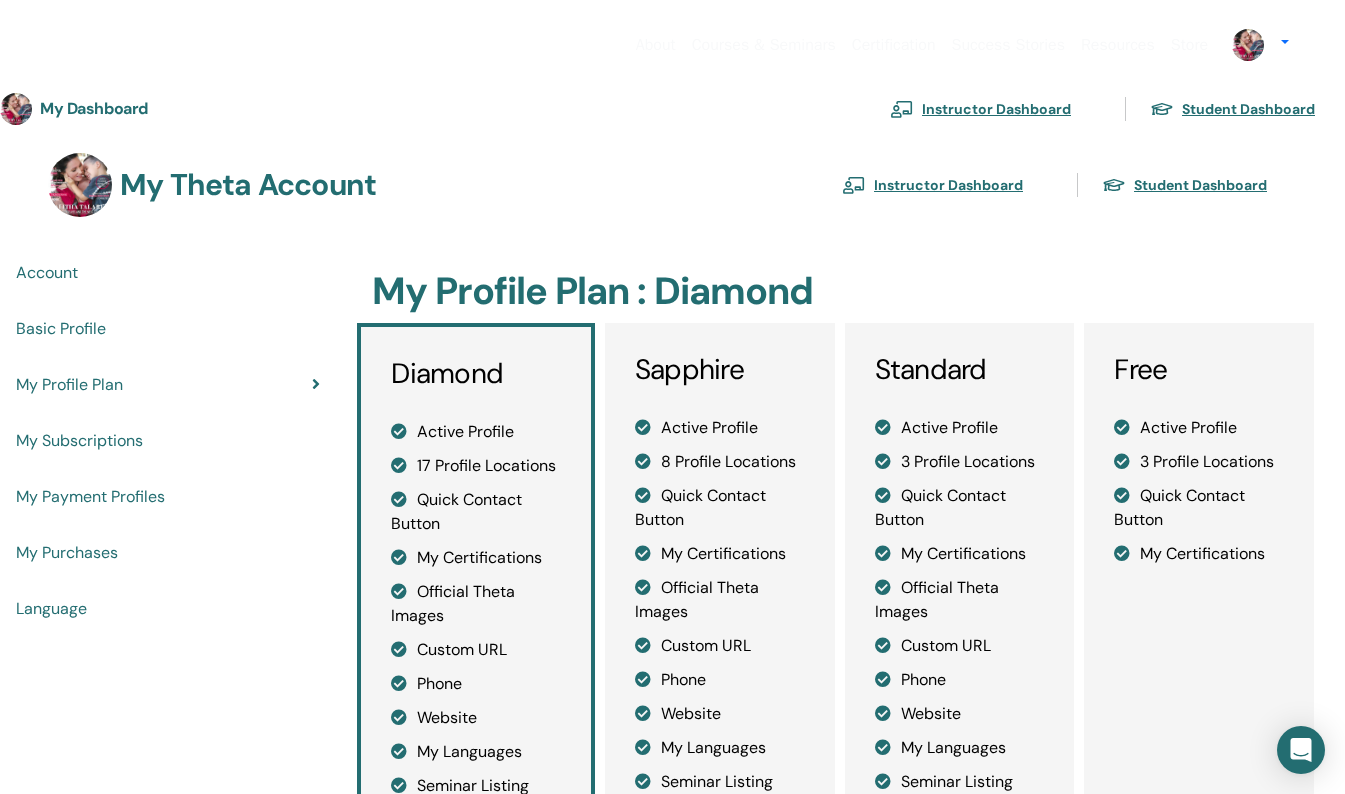 scroll, scrollTop: 0, scrollLeft: 0, axis: both 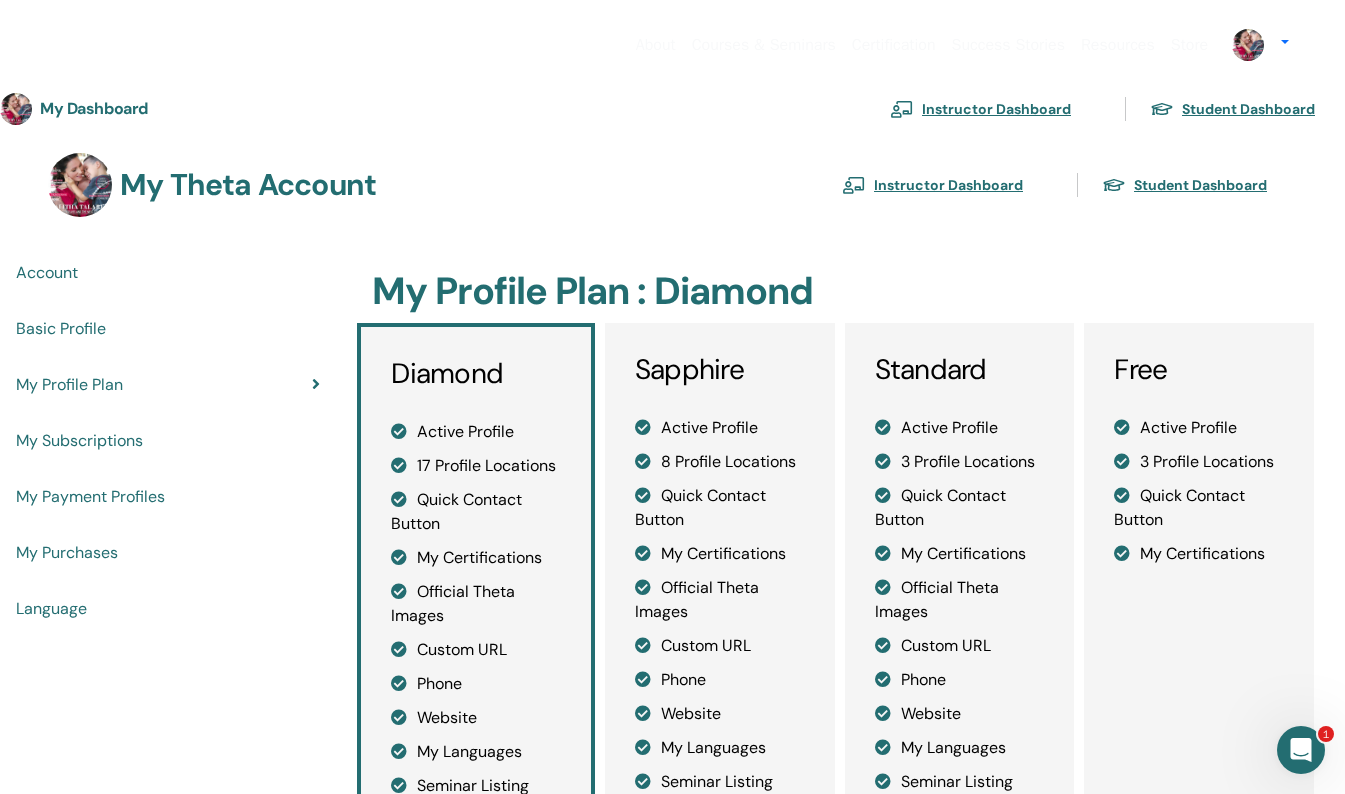 click on "Account" at bounding box center (47, 273) 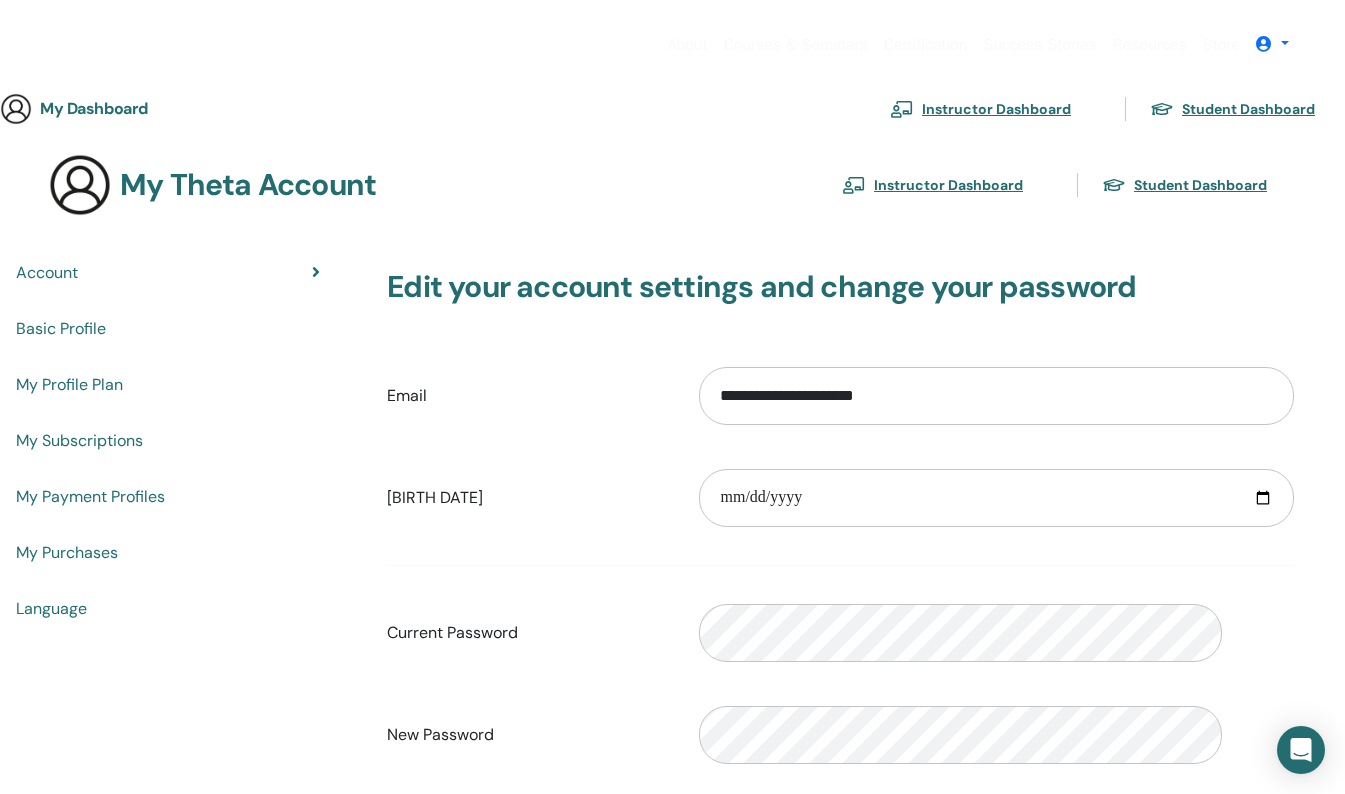 scroll, scrollTop: 0, scrollLeft: 0, axis: both 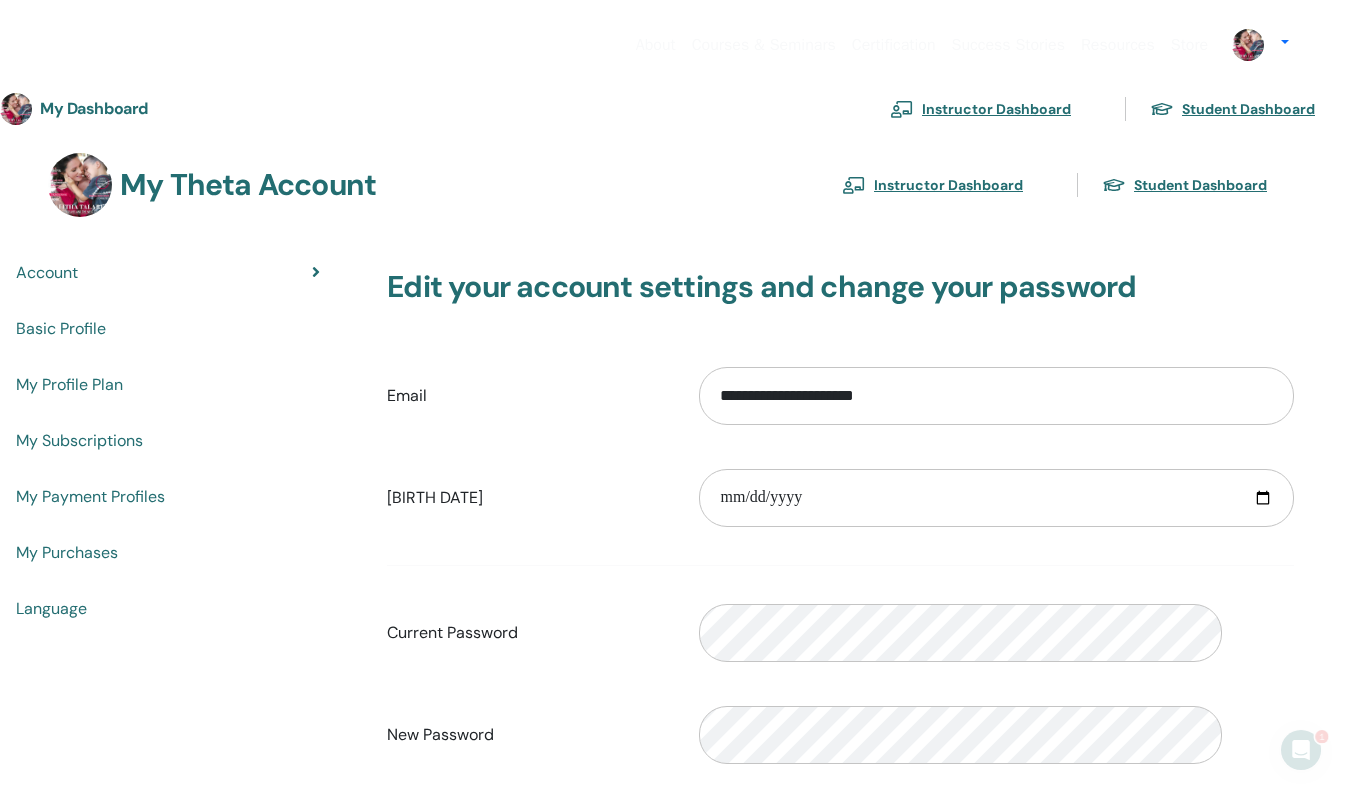 click on "Basic Profile" at bounding box center (61, 329) 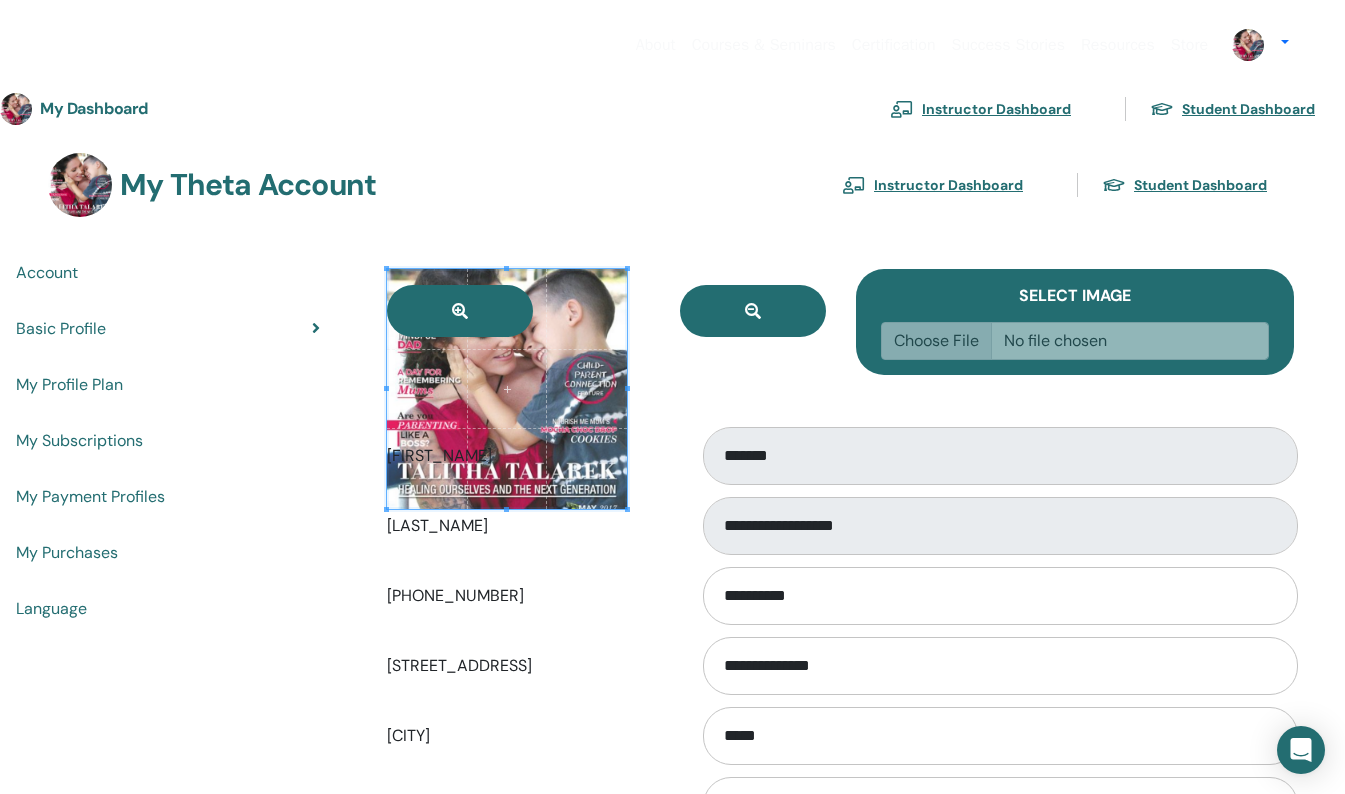 scroll, scrollTop: 0, scrollLeft: 0, axis: both 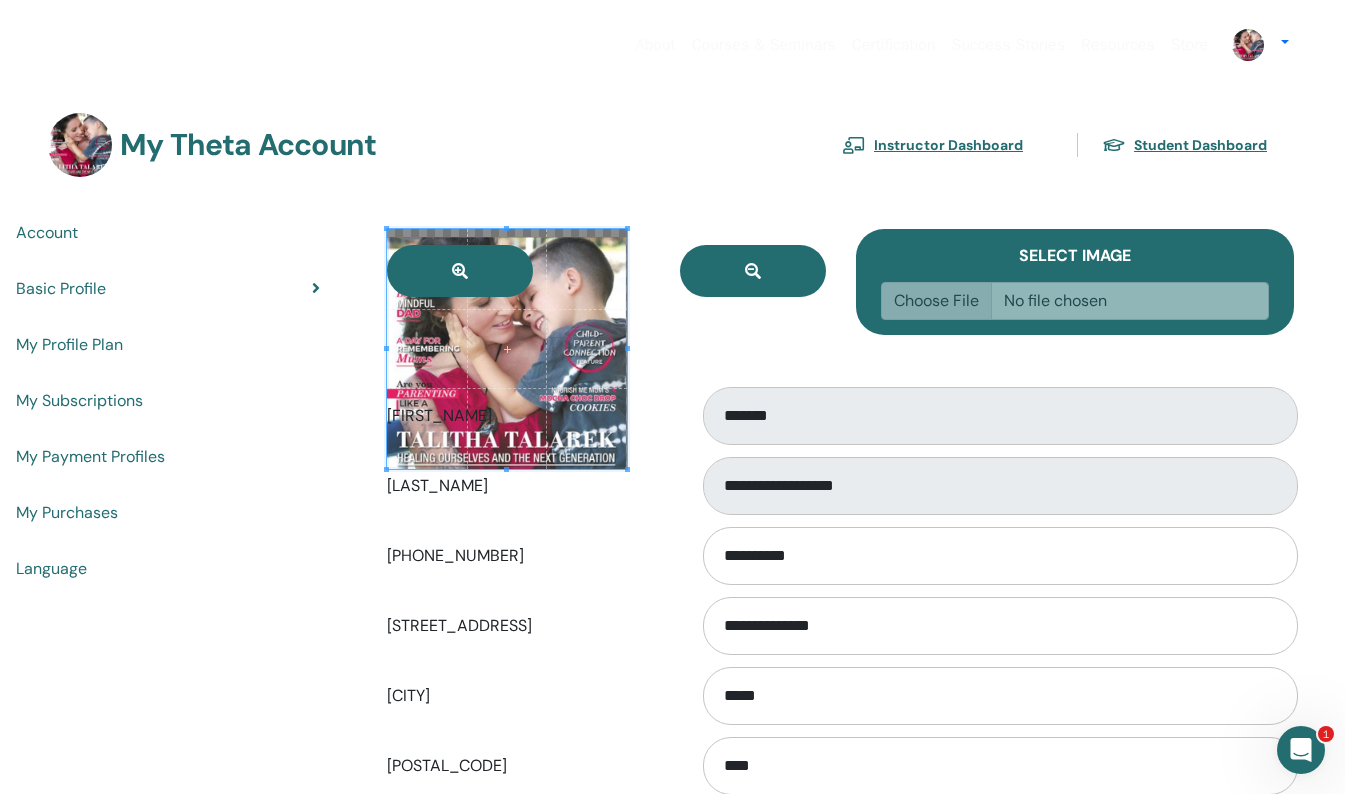 click at bounding box center [507, 349] 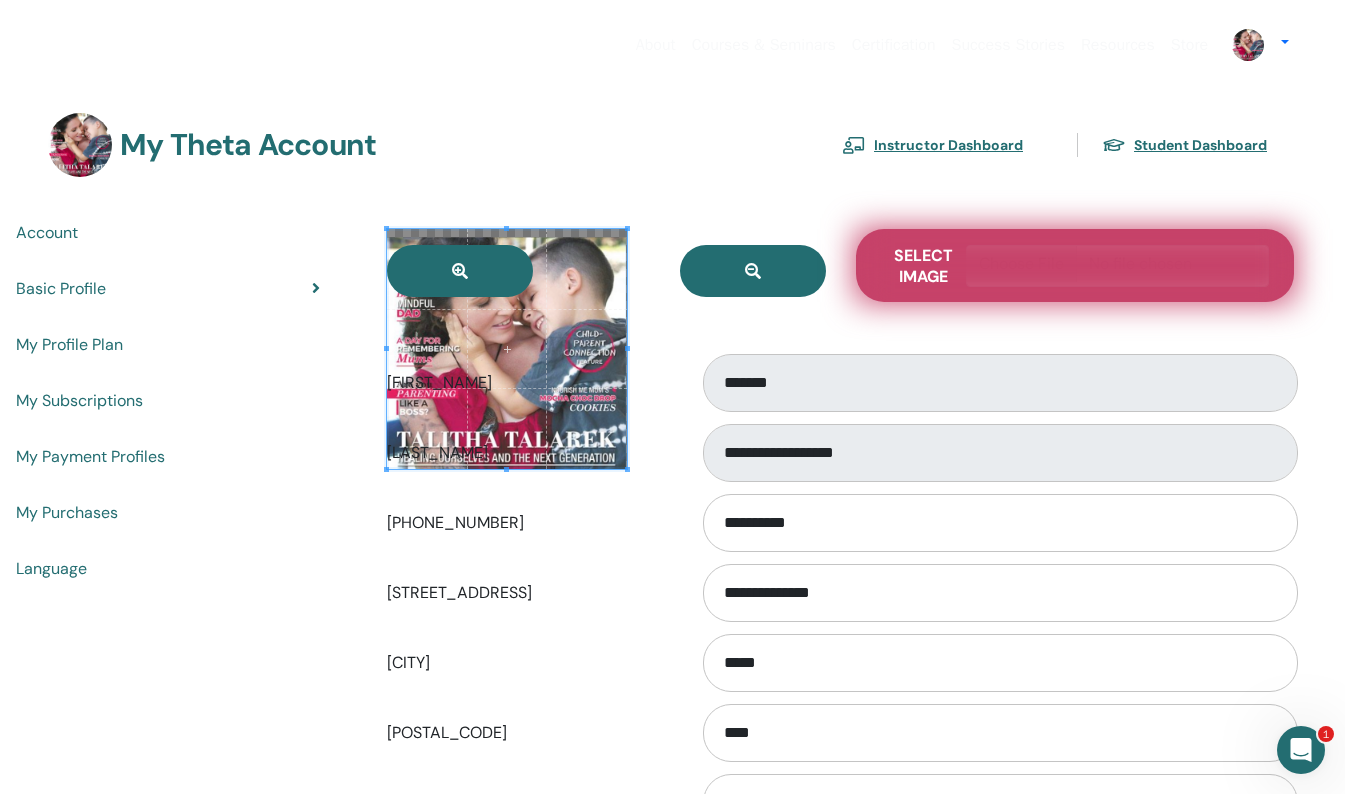click on "Select Image" at bounding box center (1075, 265) 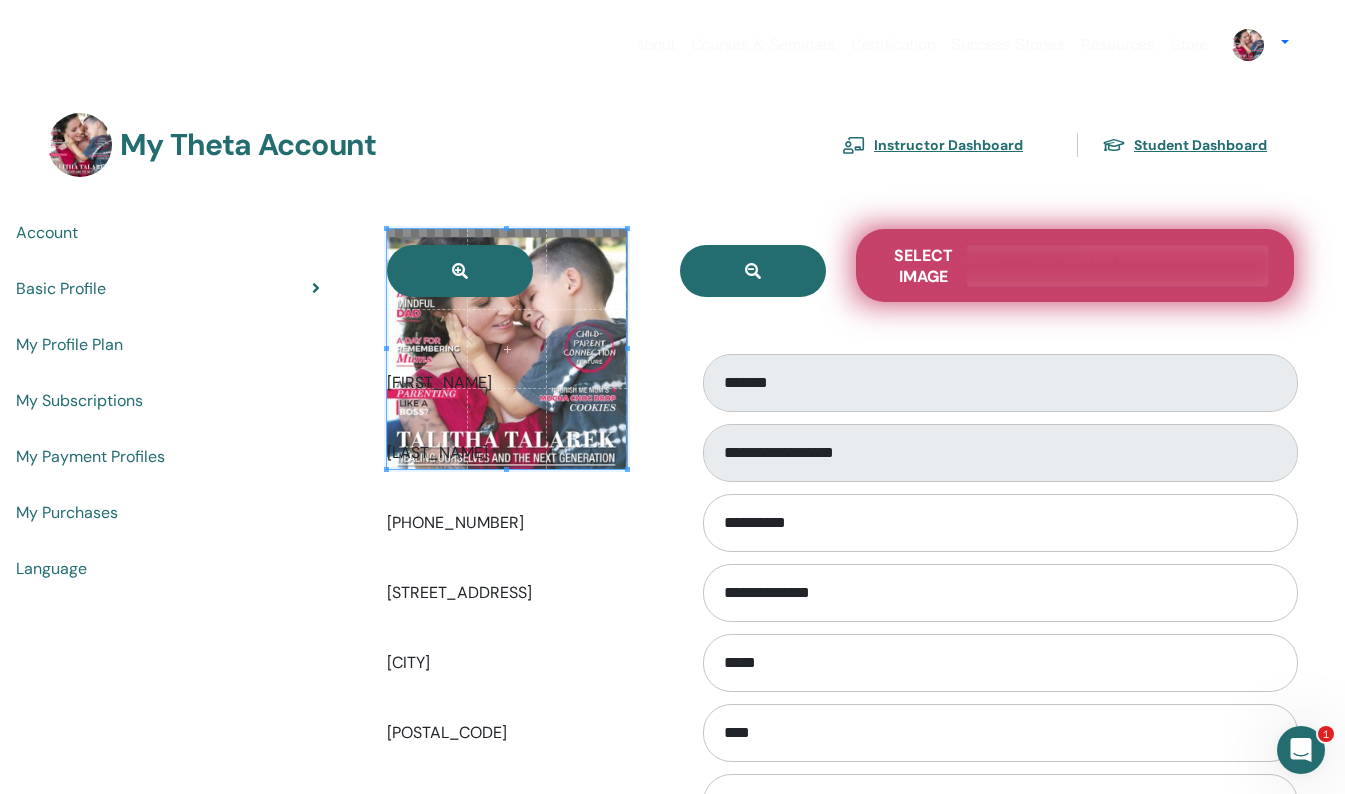 click on "Select Image" at bounding box center (1117, 266) 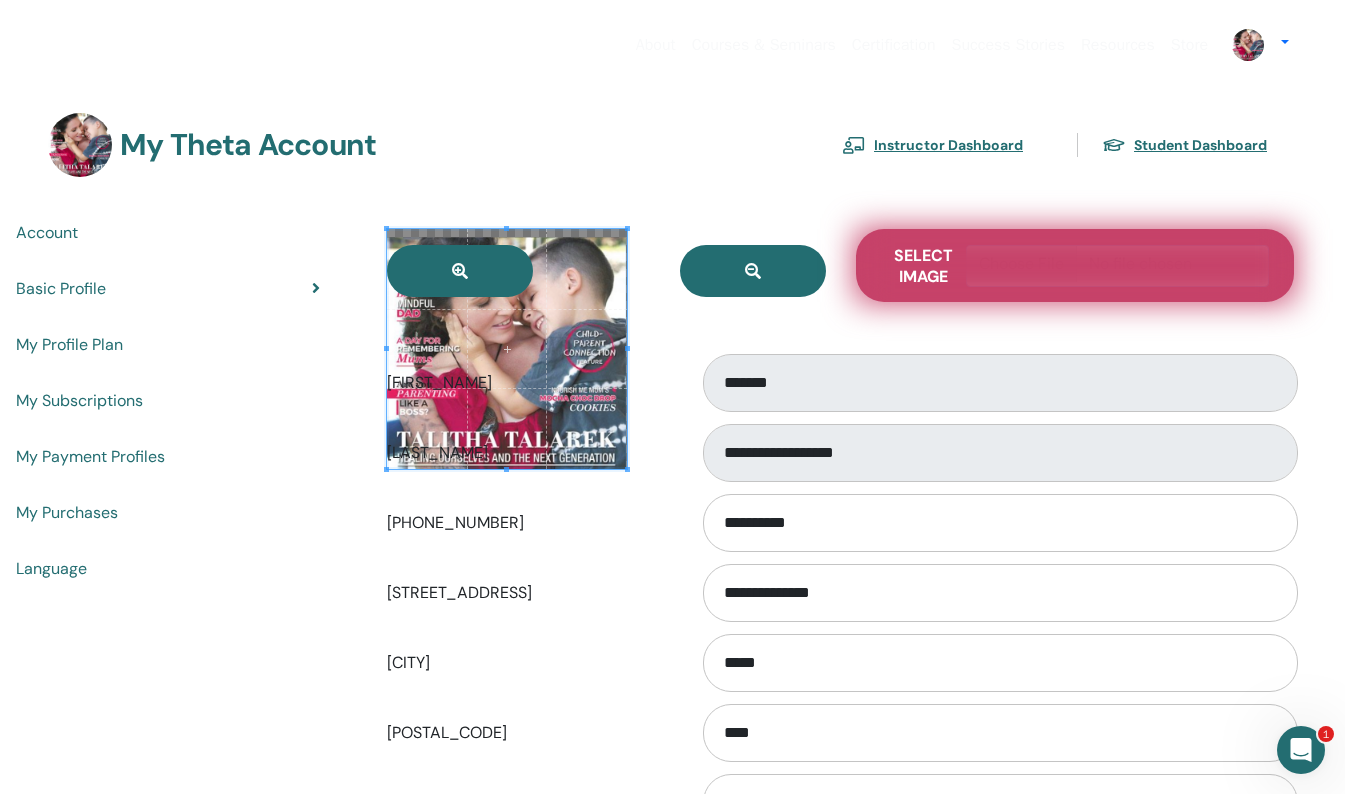 type on "**********" 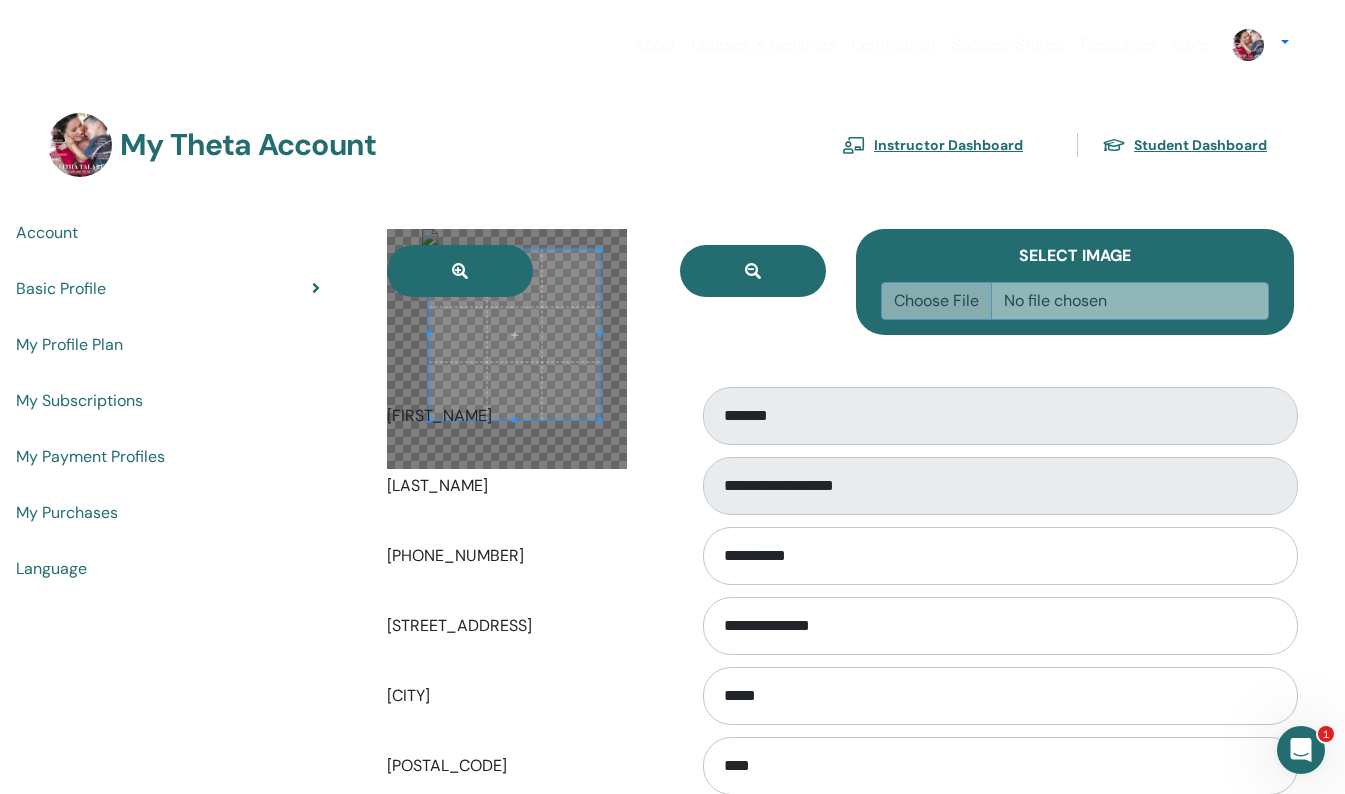 click at bounding box center (515, 335) 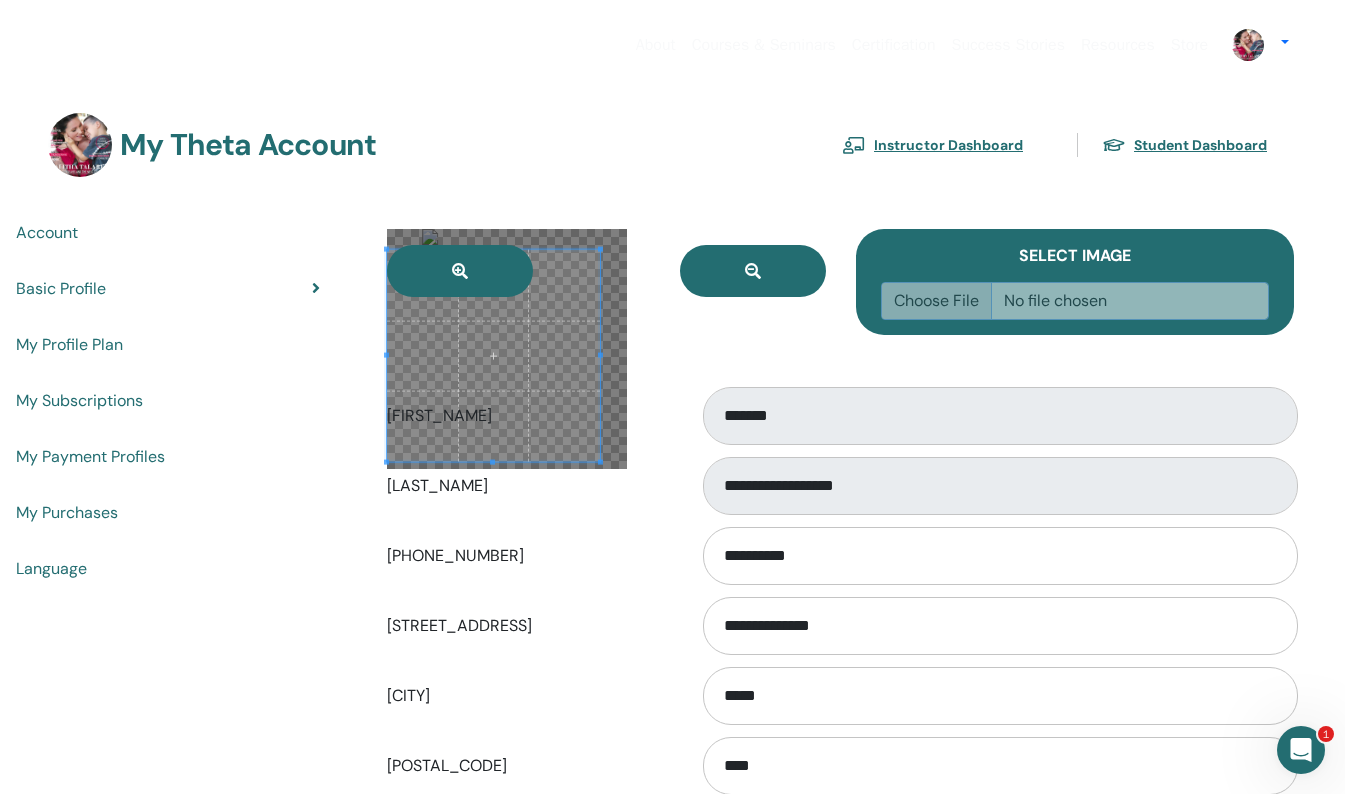 click at bounding box center [606, 282] 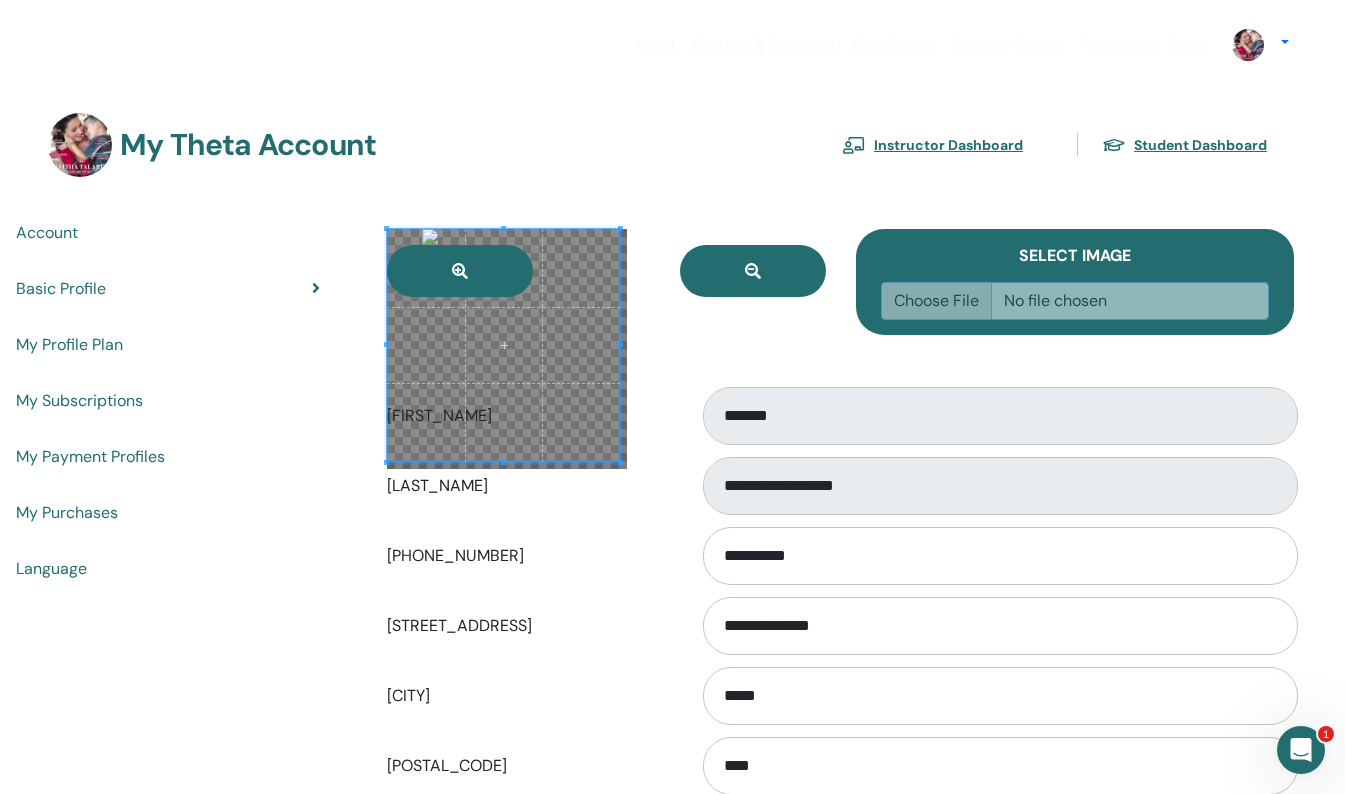 click on "**********" at bounding box center [840, 723] 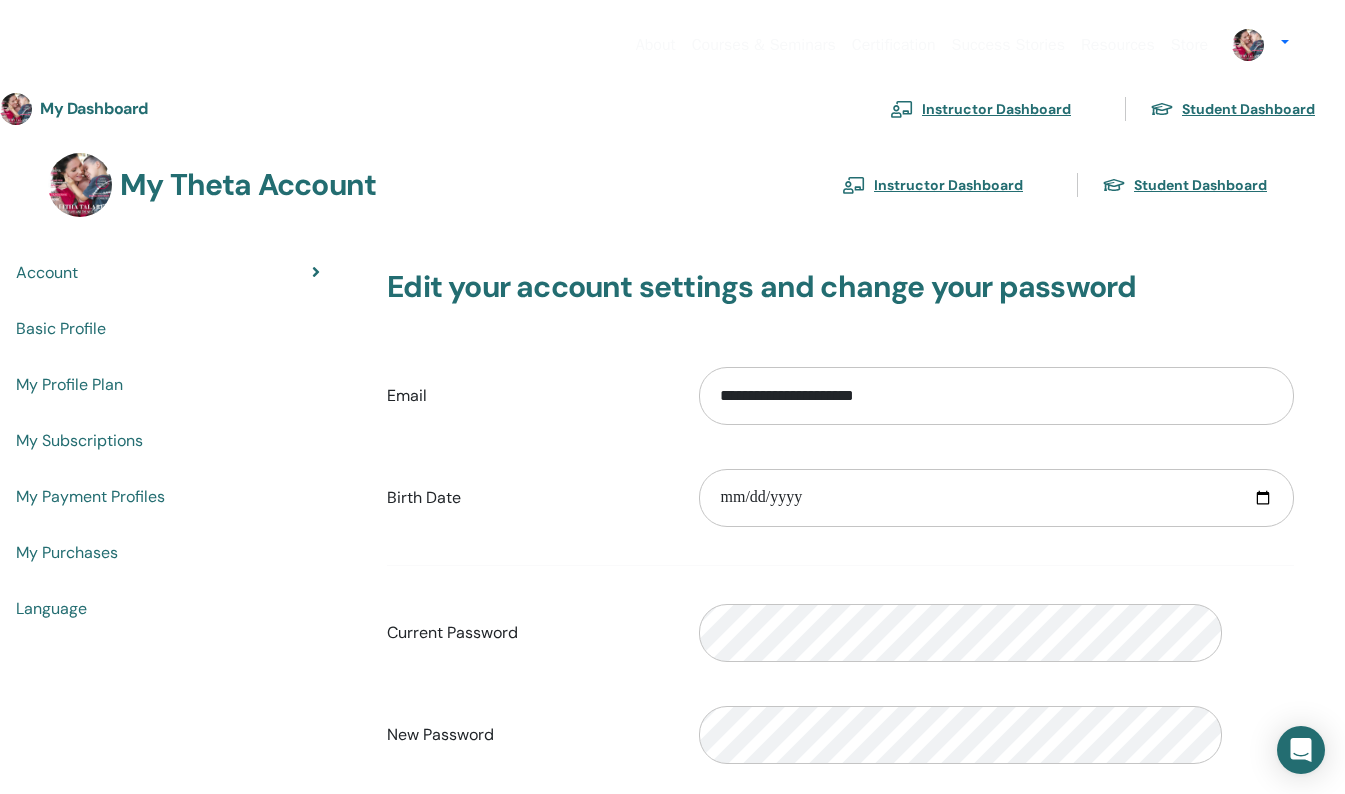 scroll, scrollTop: 0, scrollLeft: 0, axis: both 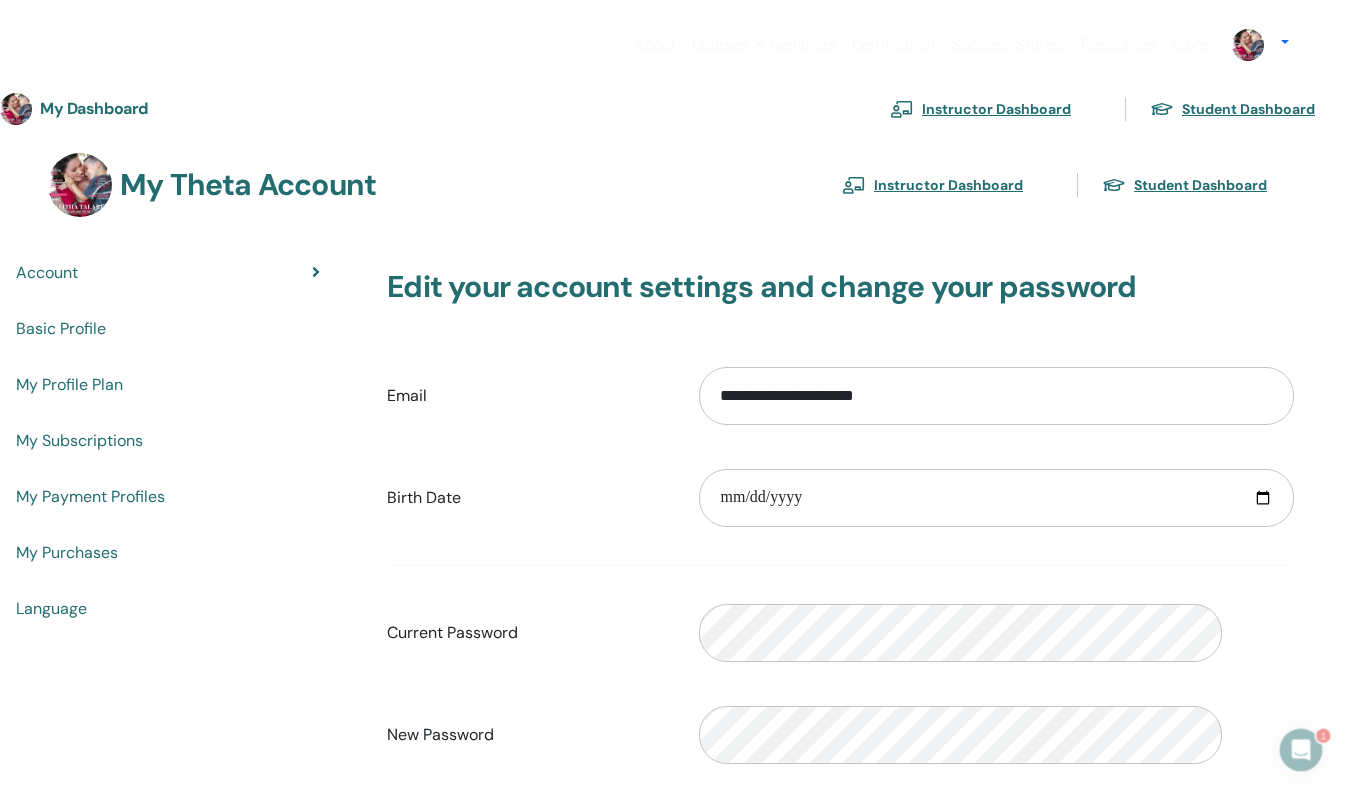 click on "Basic Profile" at bounding box center [61, 329] 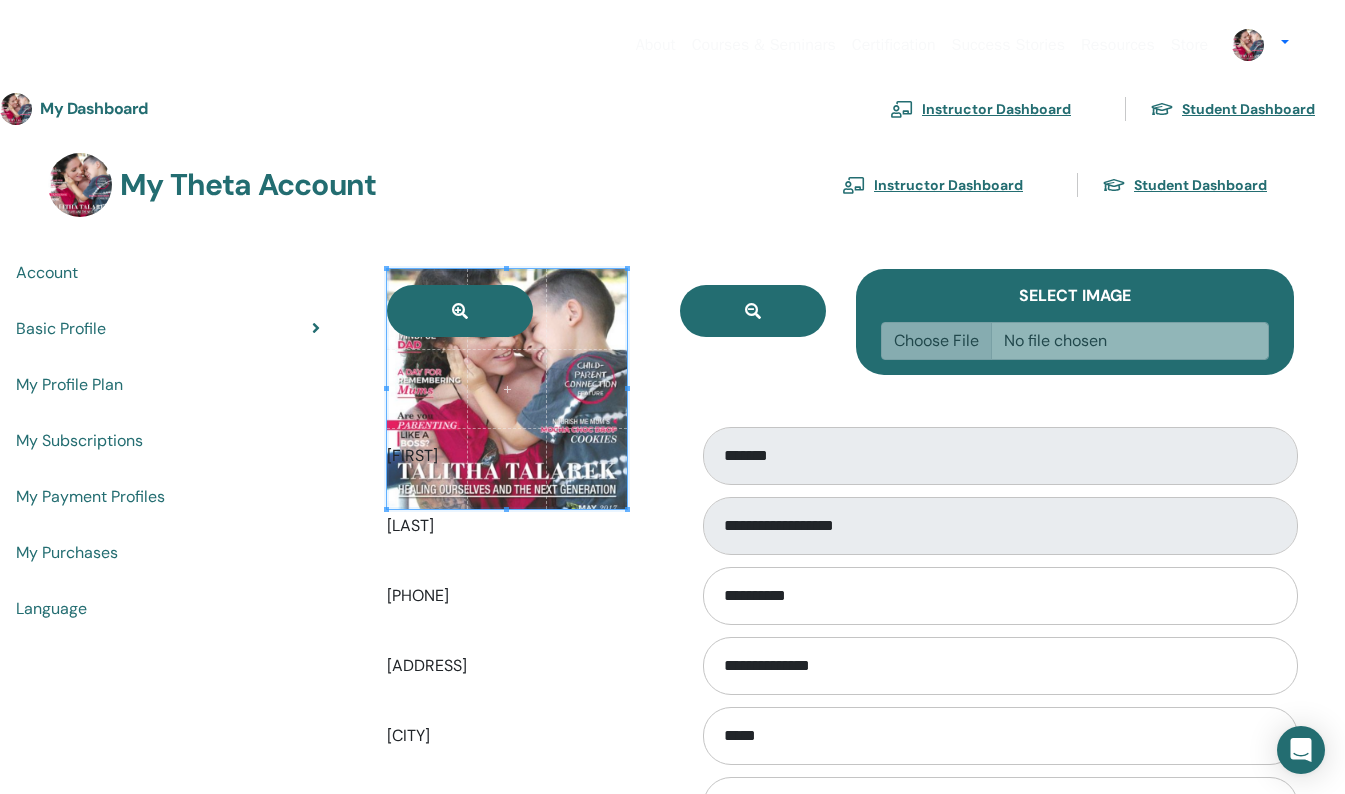scroll, scrollTop: 0, scrollLeft: 0, axis: both 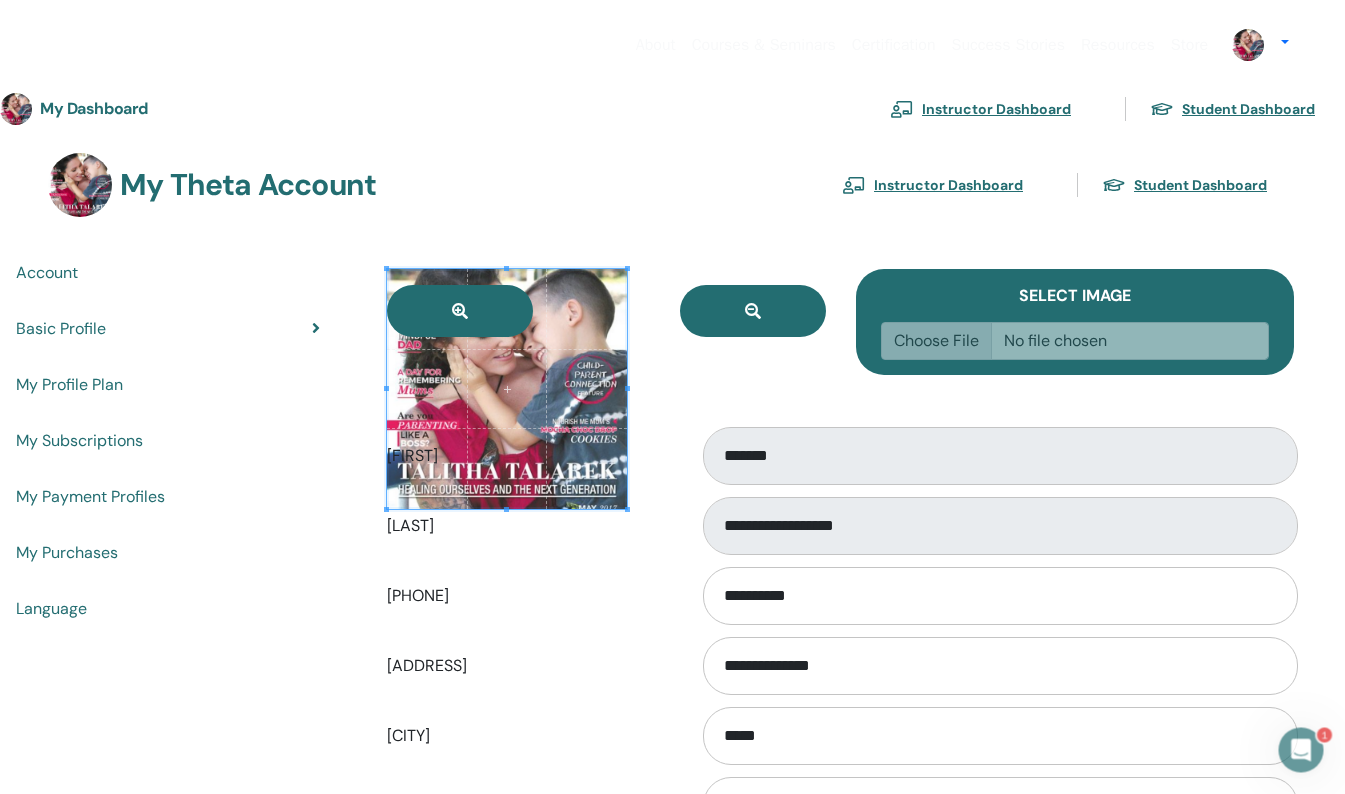 click on "Account" at bounding box center (47, 273) 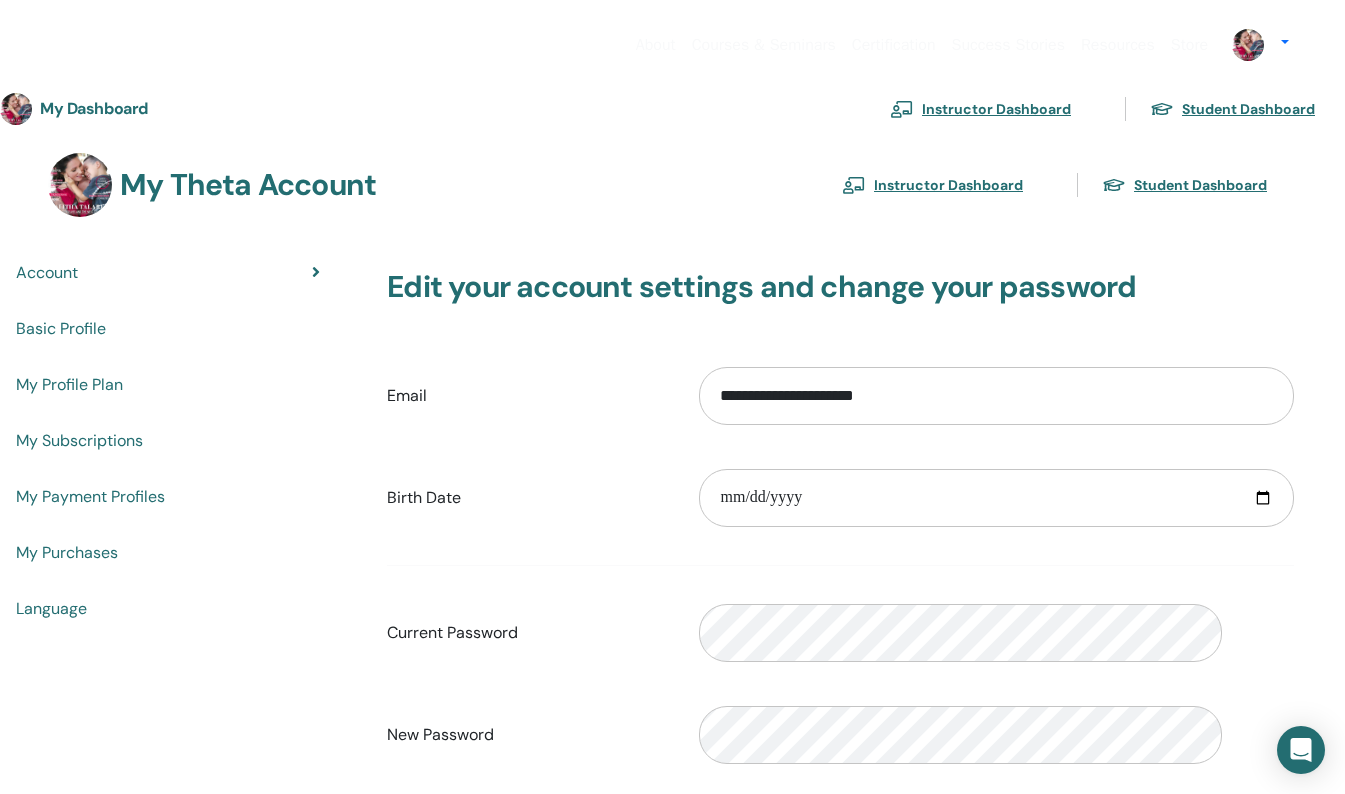 scroll, scrollTop: 0, scrollLeft: 0, axis: both 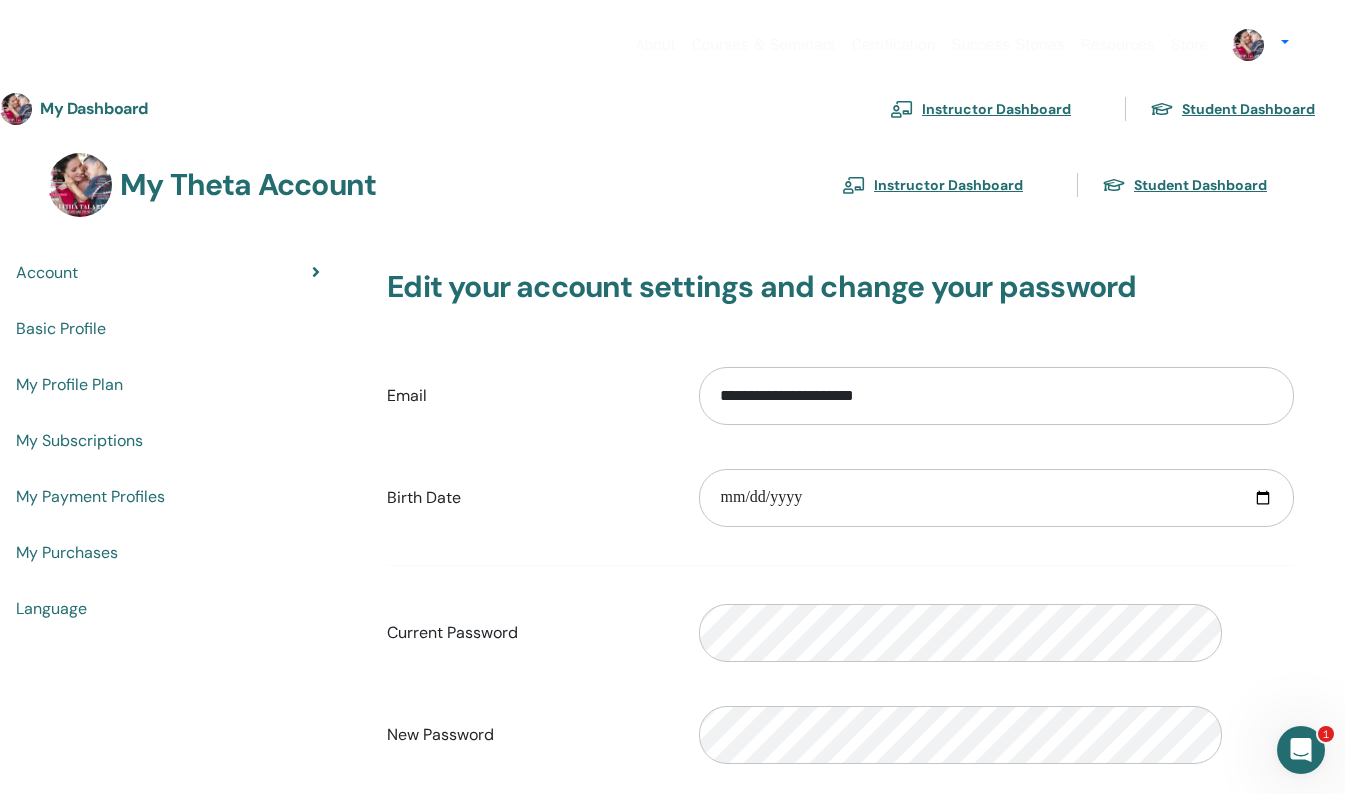 click on "My Subscriptions" at bounding box center (79, 441) 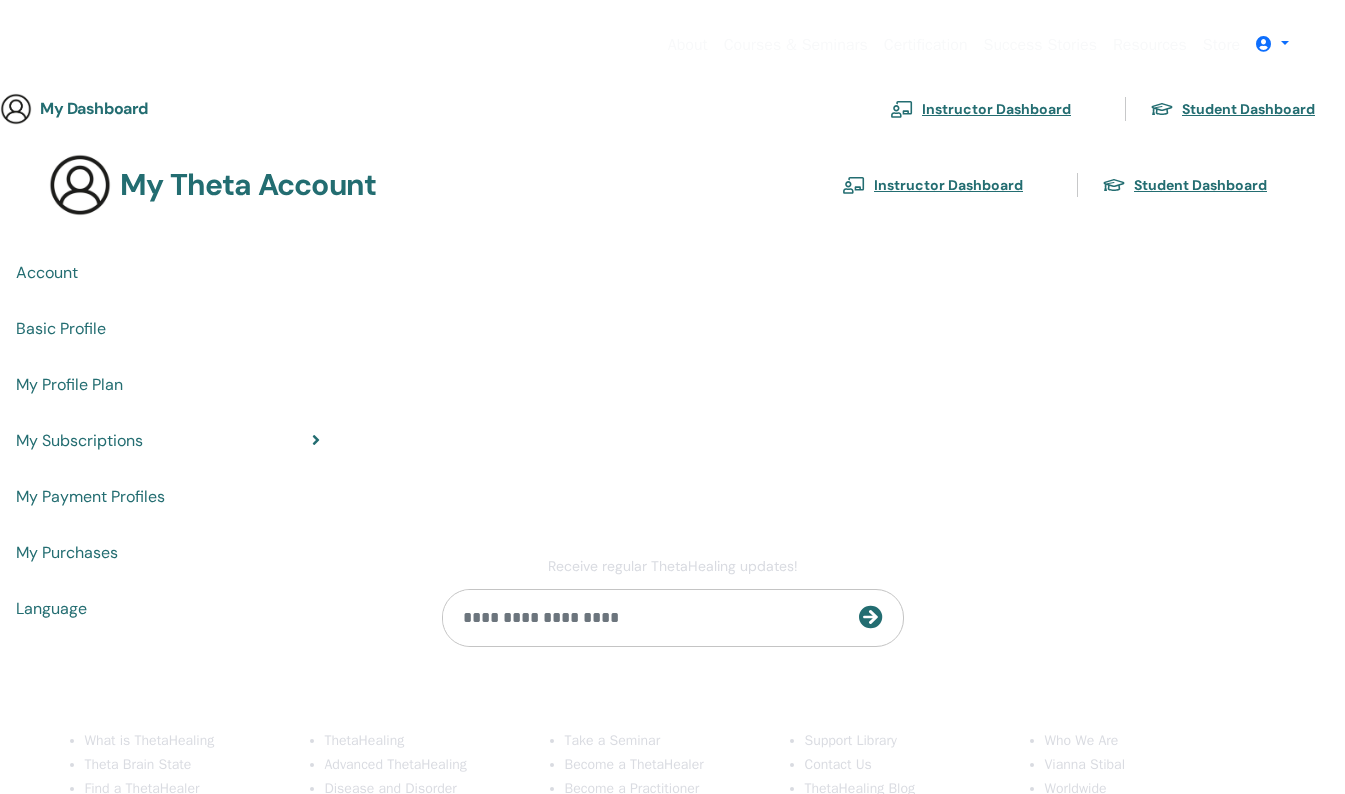 scroll, scrollTop: 0, scrollLeft: 0, axis: both 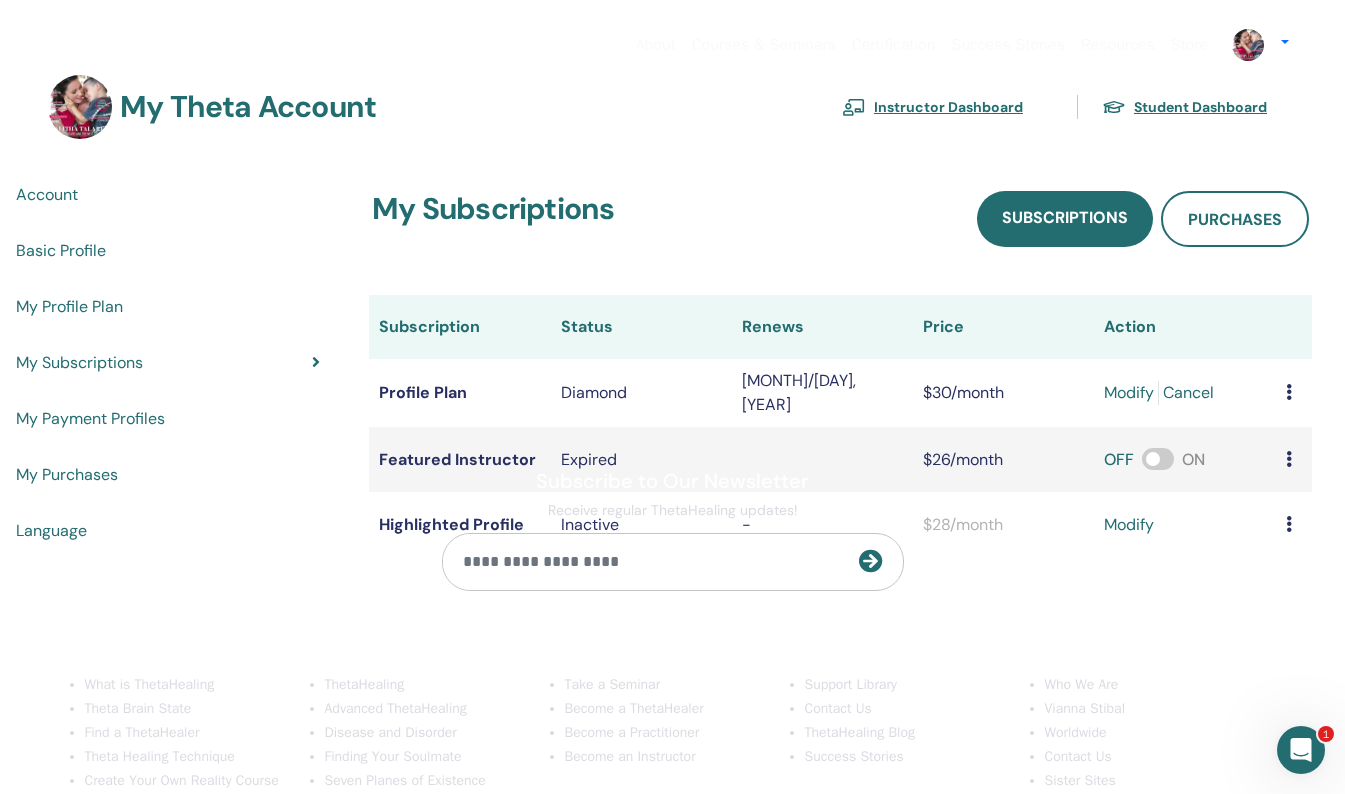 click on "Basic Profile" at bounding box center [61, 251] 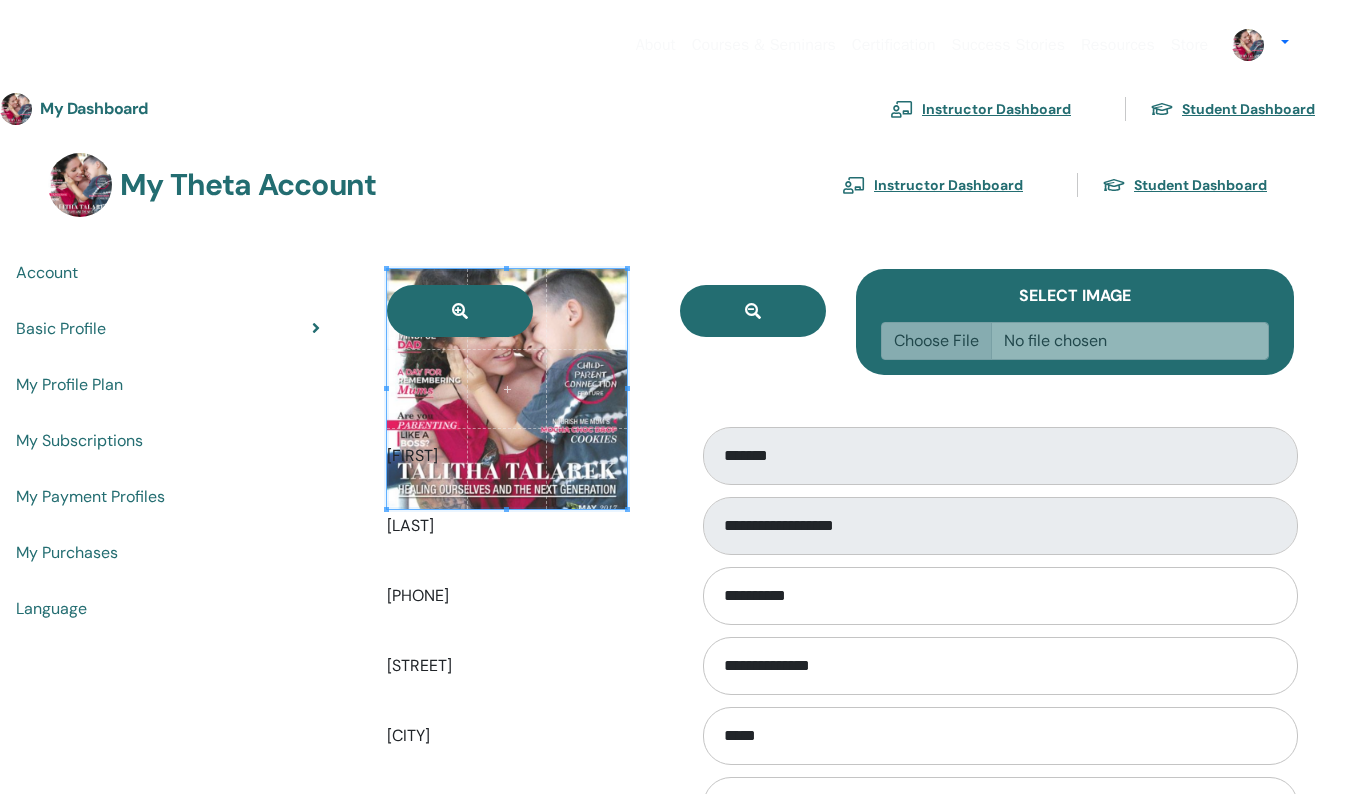 scroll, scrollTop: 0, scrollLeft: 0, axis: both 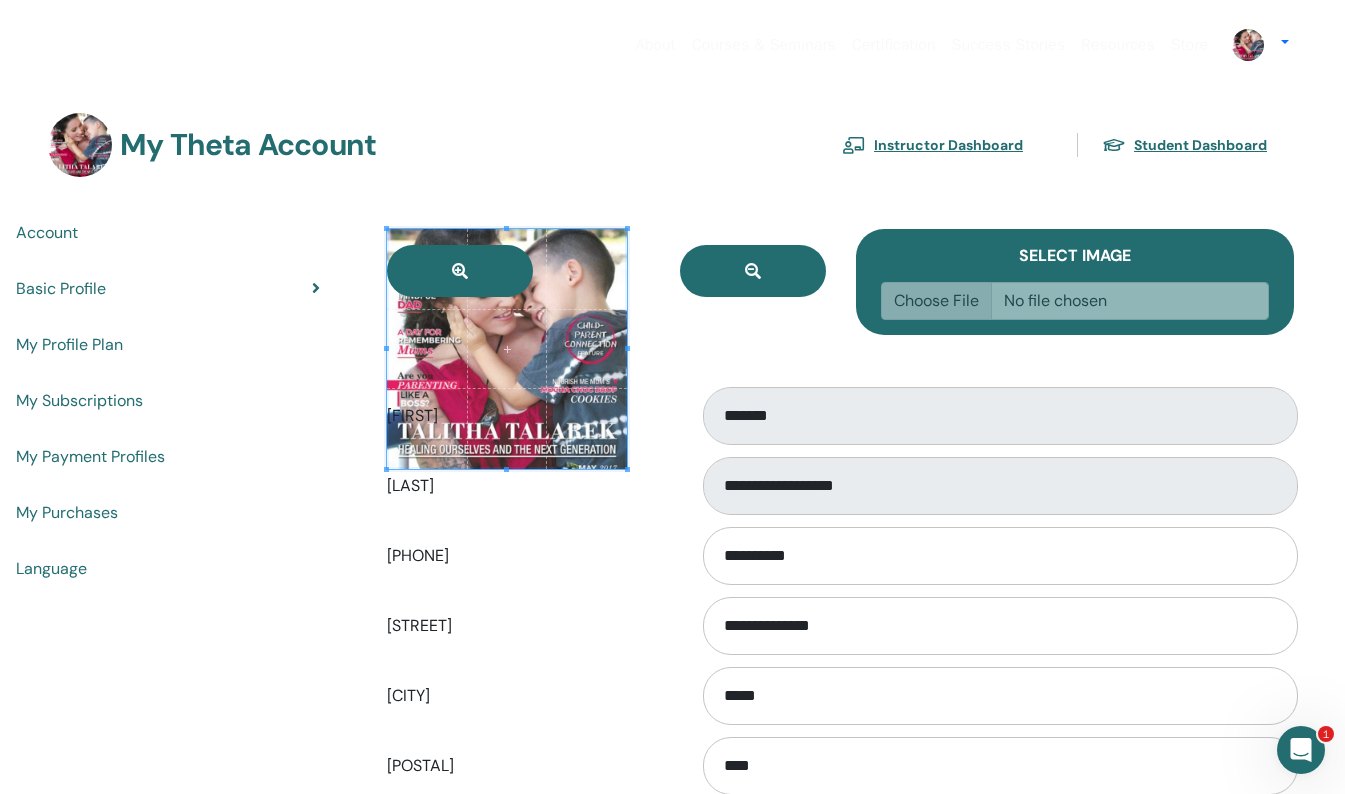 click on "My Profile Plan" at bounding box center (69, 345) 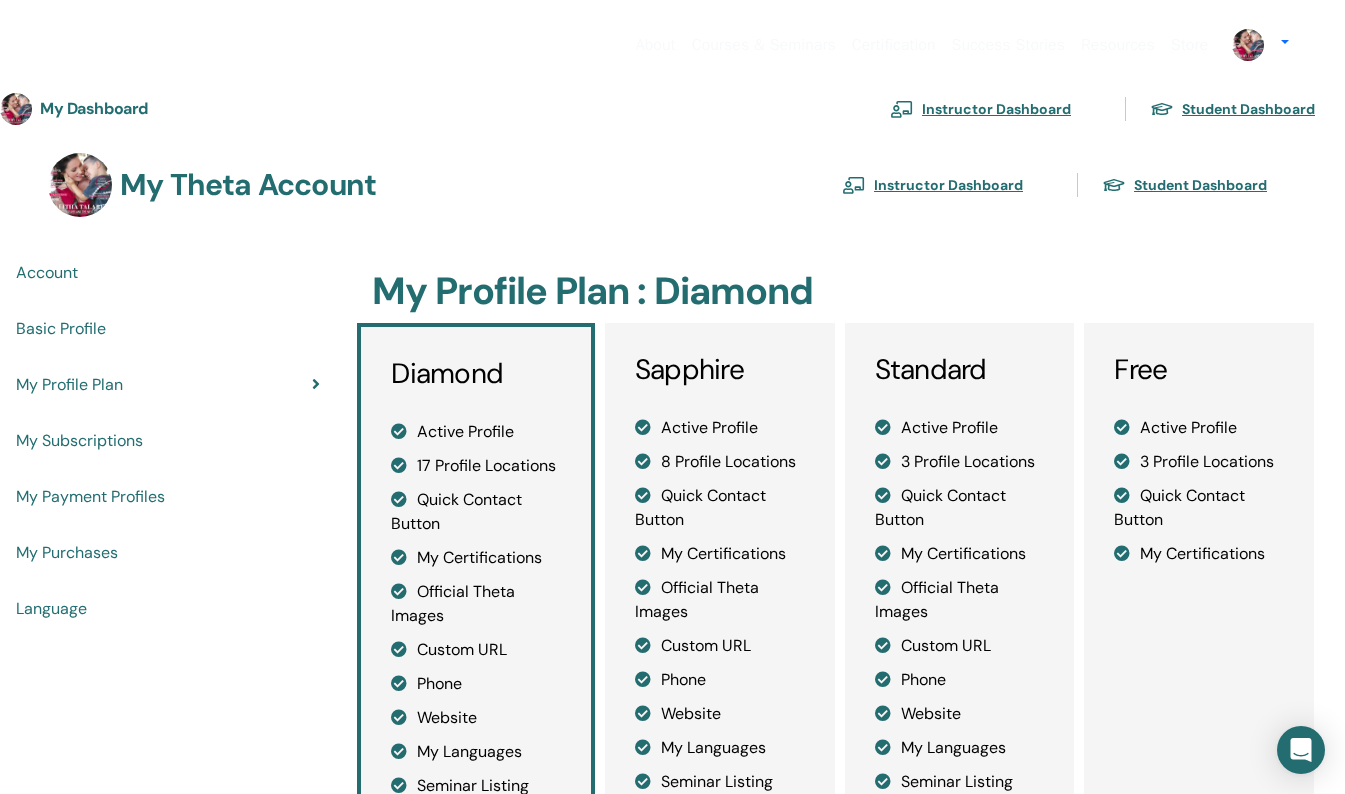 scroll, scrollTop: 0, scrollLeft: 0, axis: both 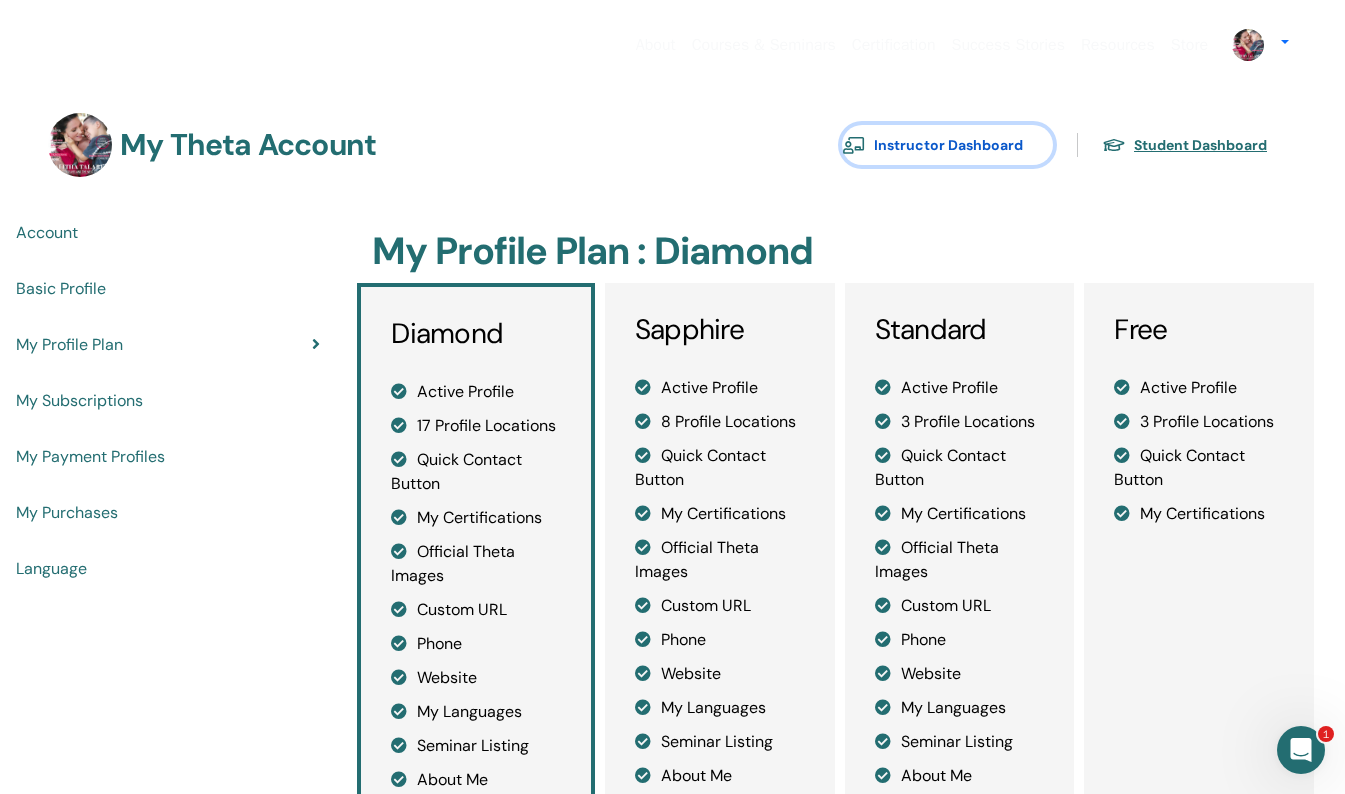 click on "Instructor Dashboard" at bounding box center [947, 145] 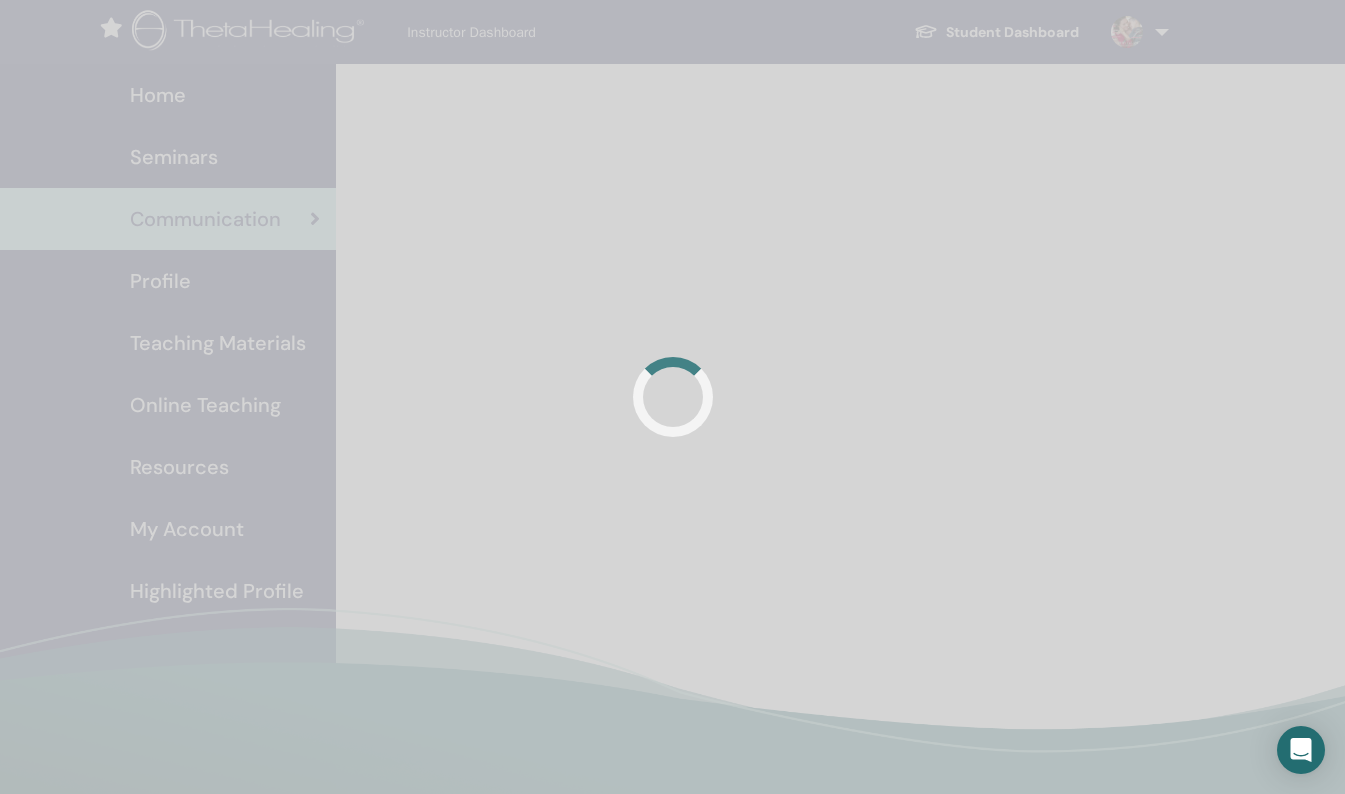 scroll, scrollTop: 0, scrollLeft: 0, axis: both 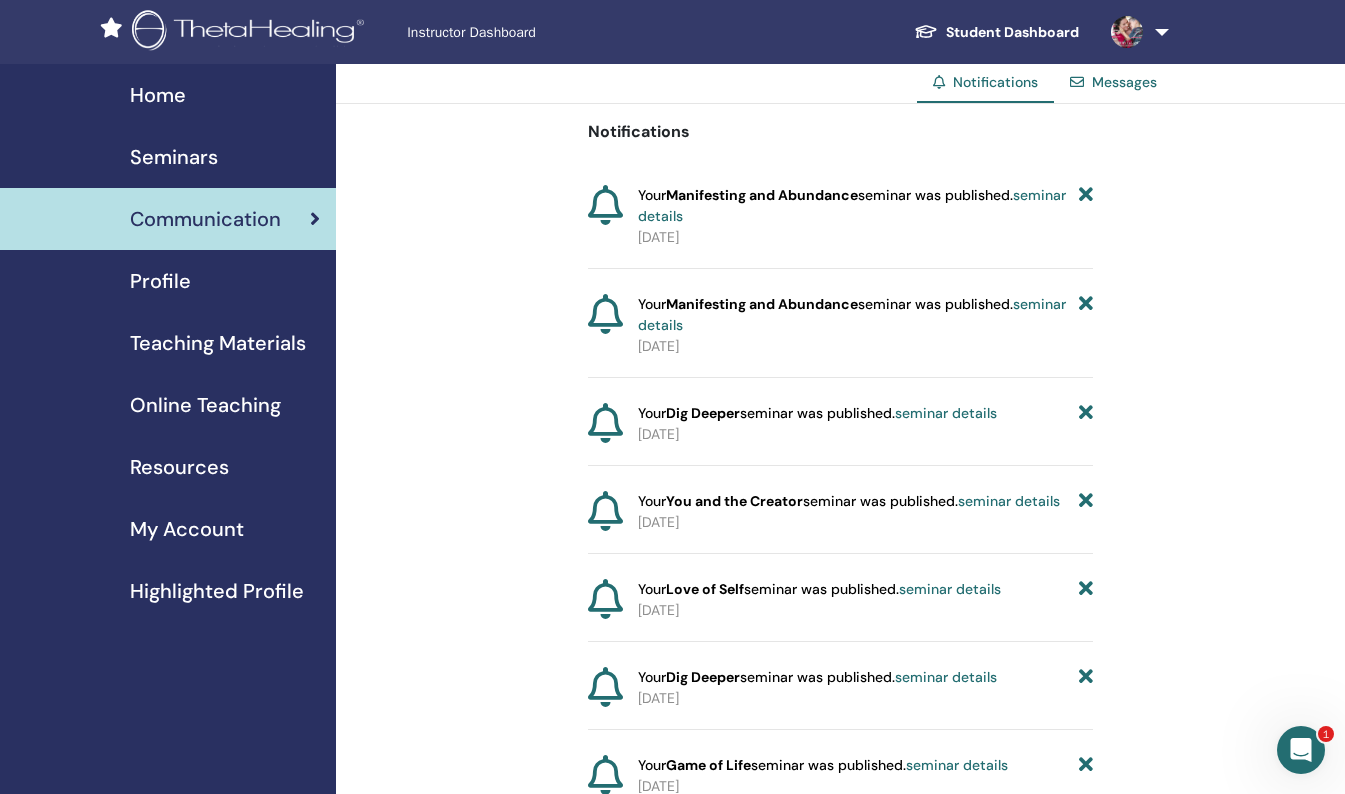 click on "Home" at bounding box center (168, 95) 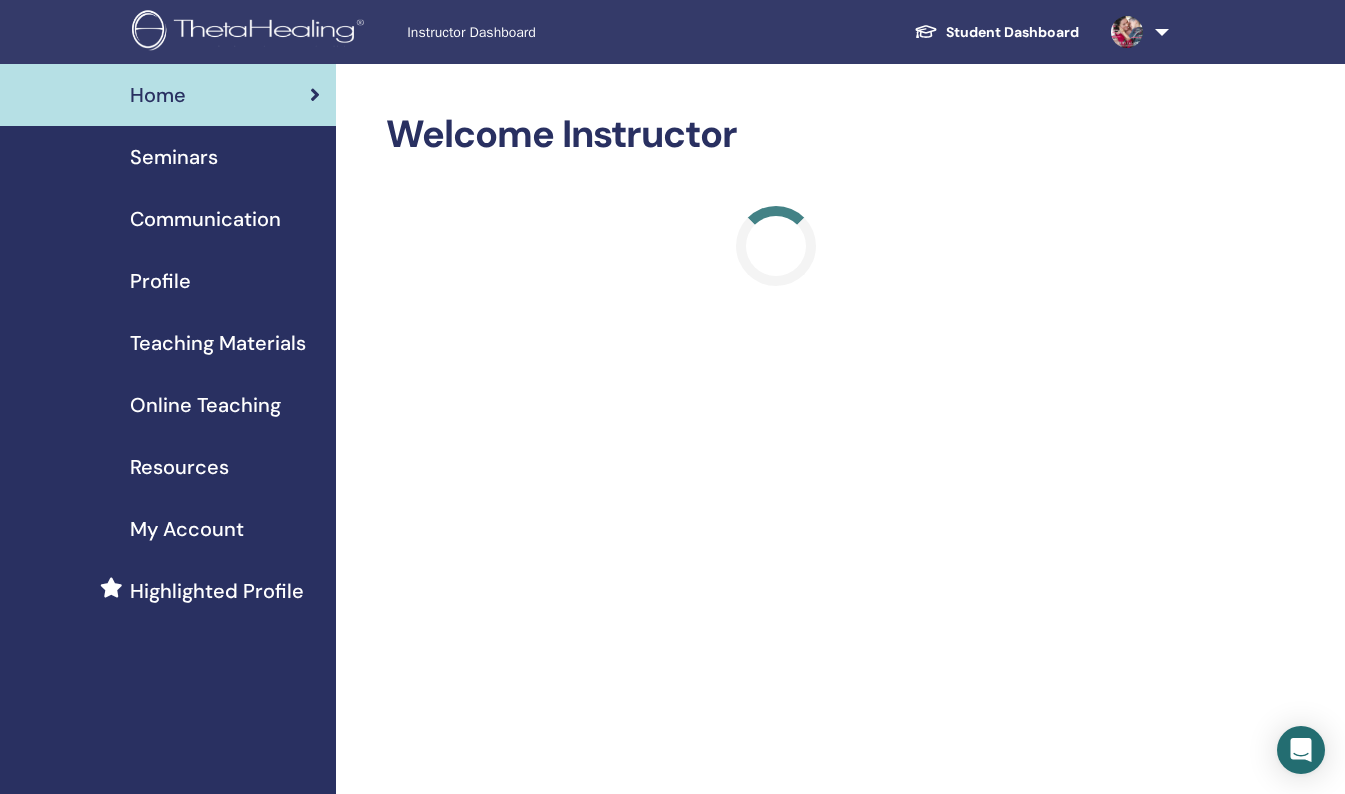 scroll, scrollTop: 0, scrollLeft: 0, axis: both 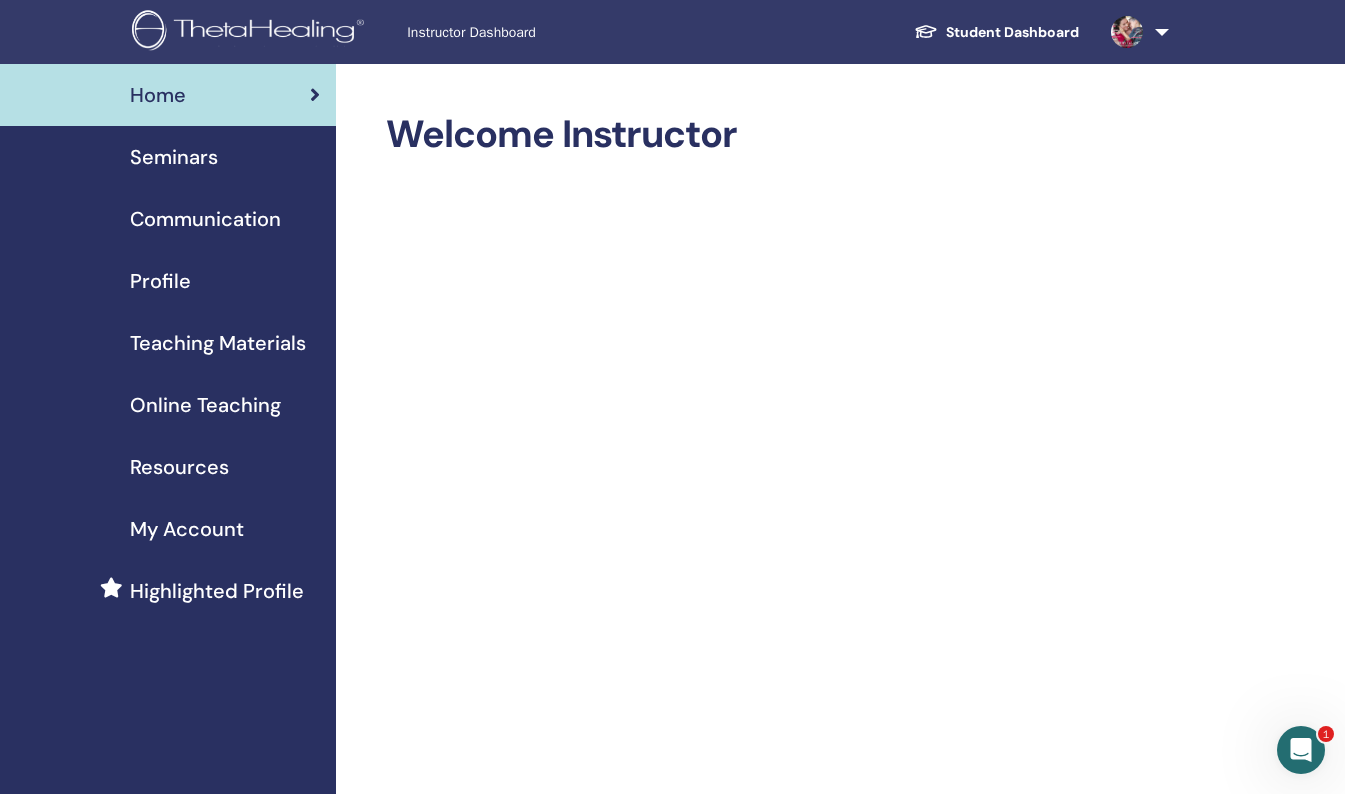 click on "Seminars" at bounding box center (174, 157) 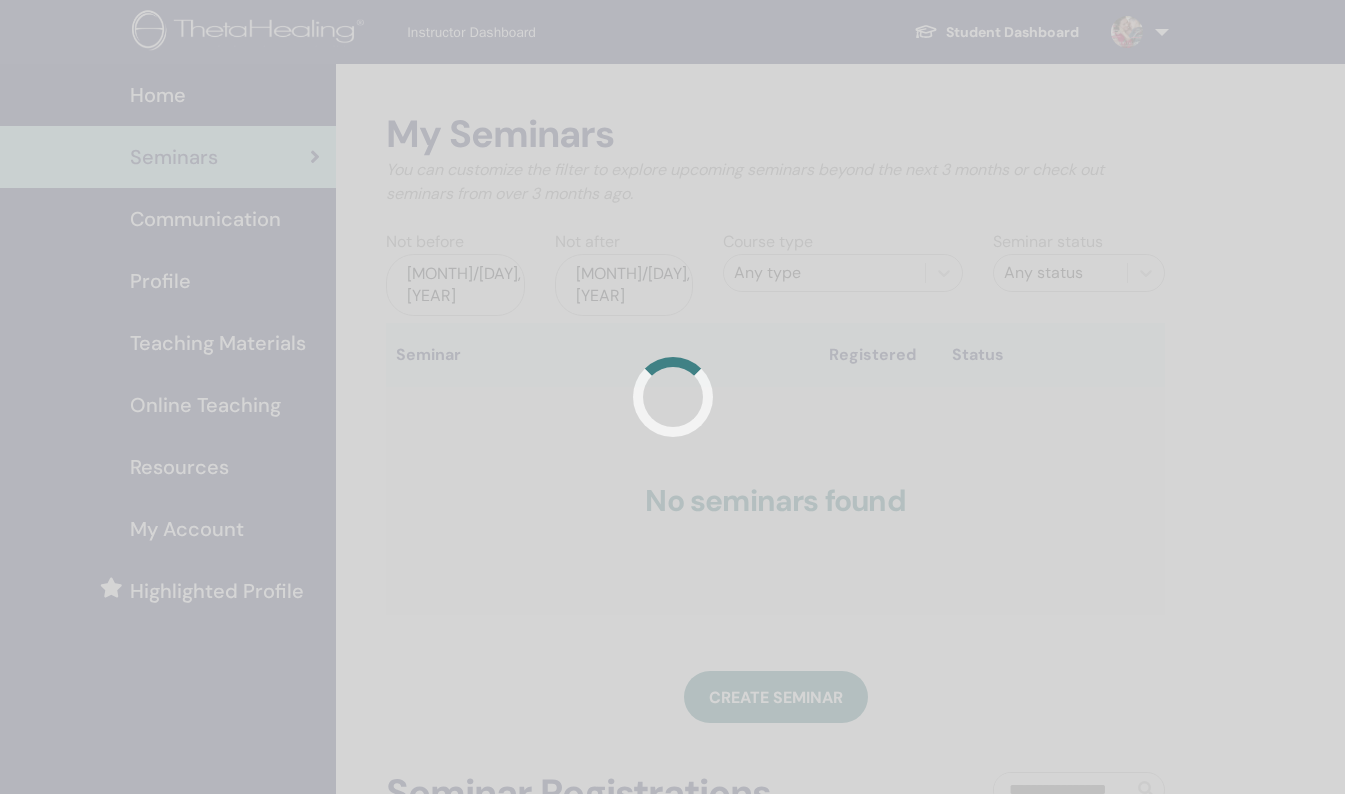 scroll, scrollTop: 0, scrollLeft: 0, axis: both 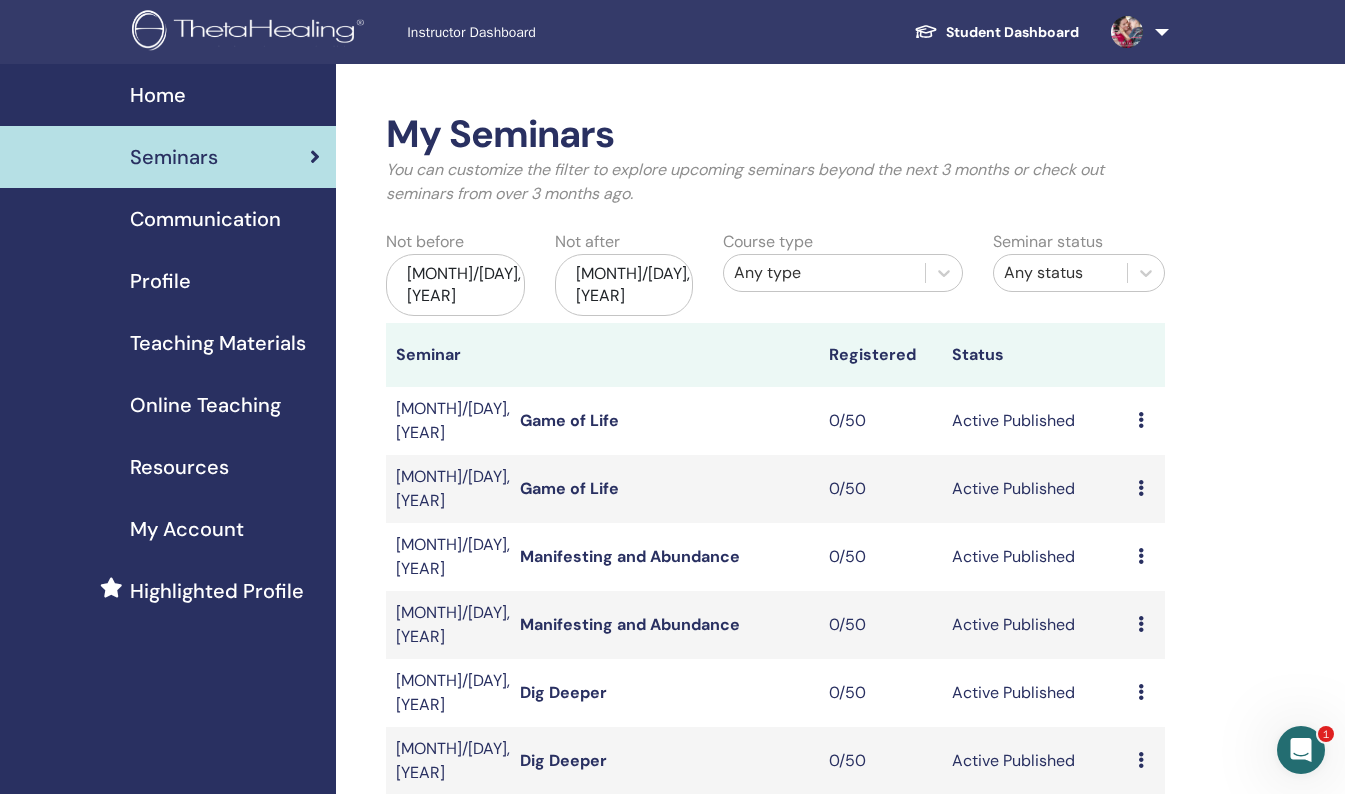 click on "Instructor Dashboard" at bounding box center [557, 32] 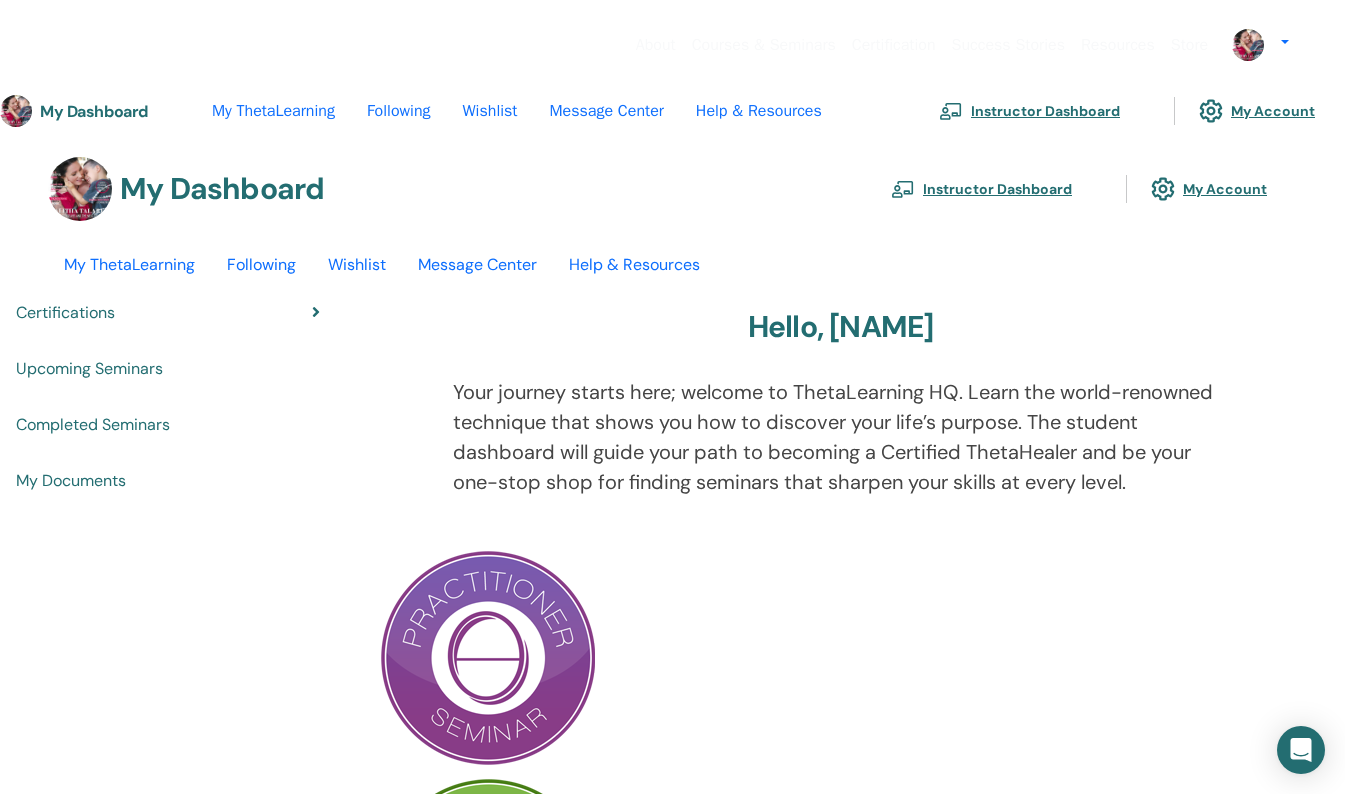 scroll, scrollTop: 0, scrollLeft: 0, axis: both 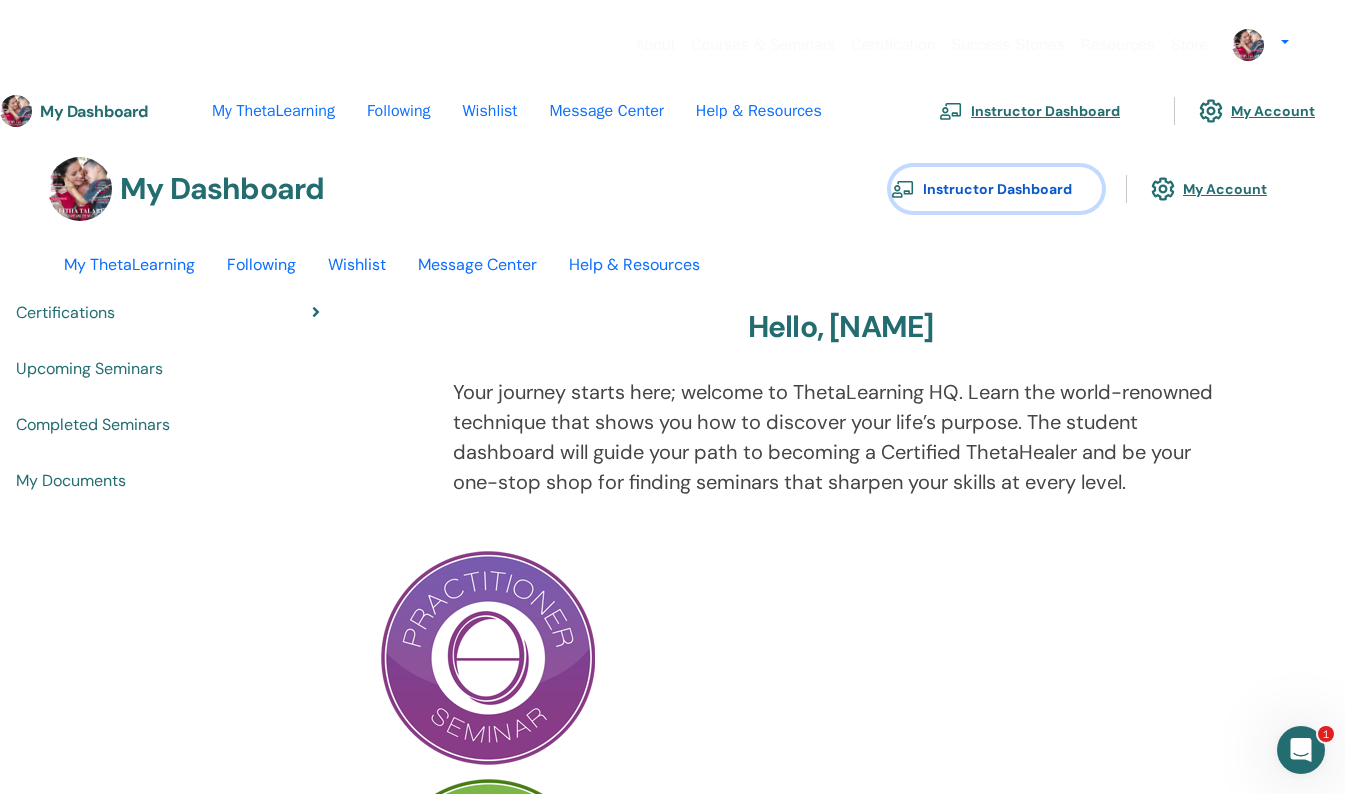 click on "Instructor Dashboard" at bounding box center (996, 189) 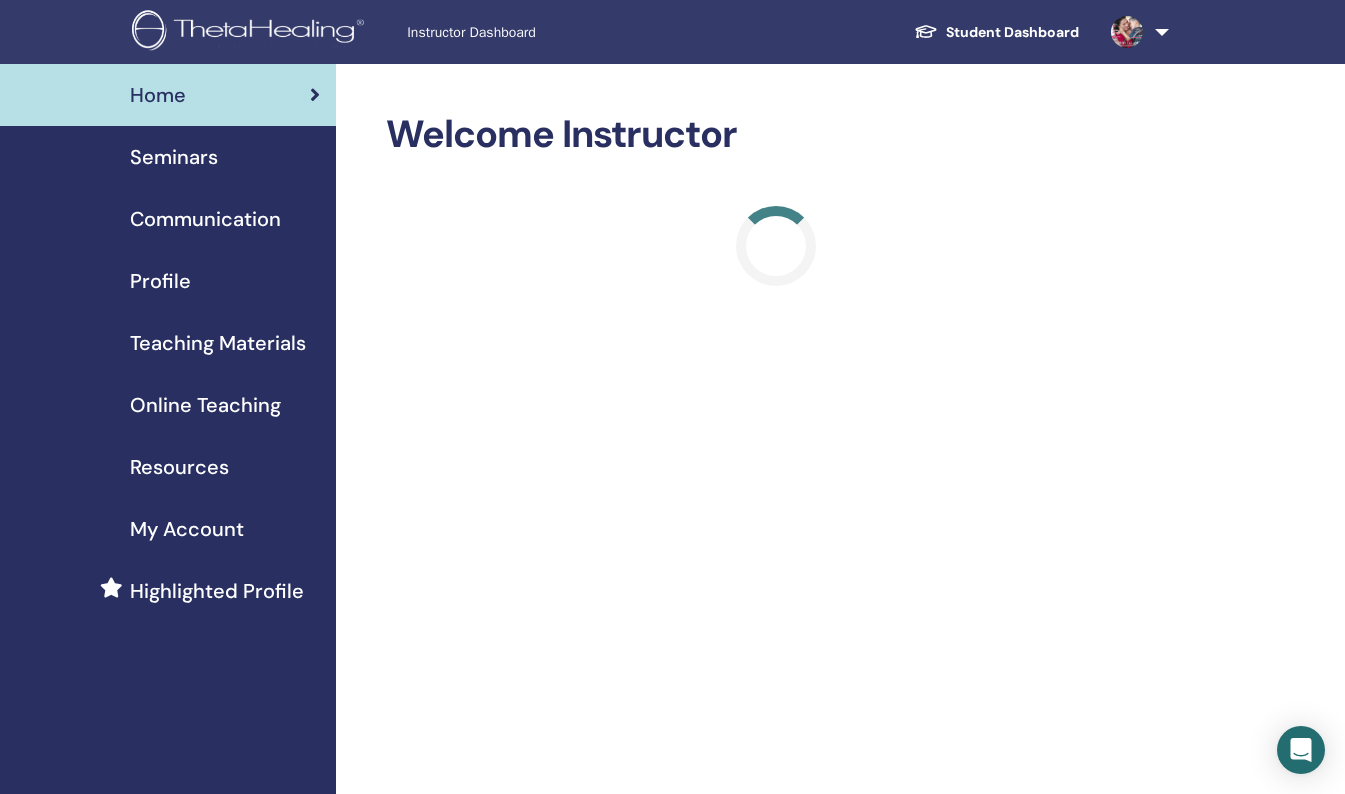 scroll, scrollTop: 0, scrollLeft: 0, axis: both 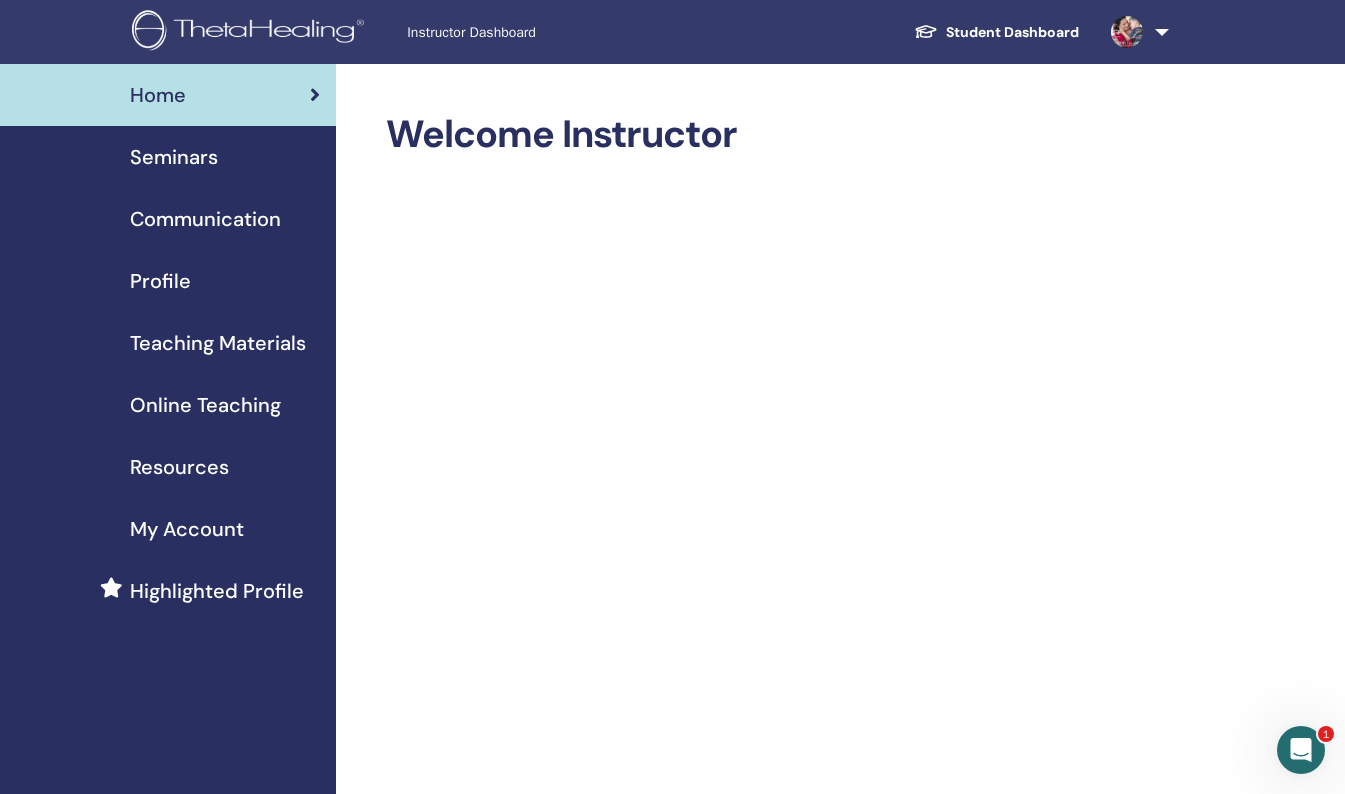 click on "Profile" at bounding box center (160, 281) 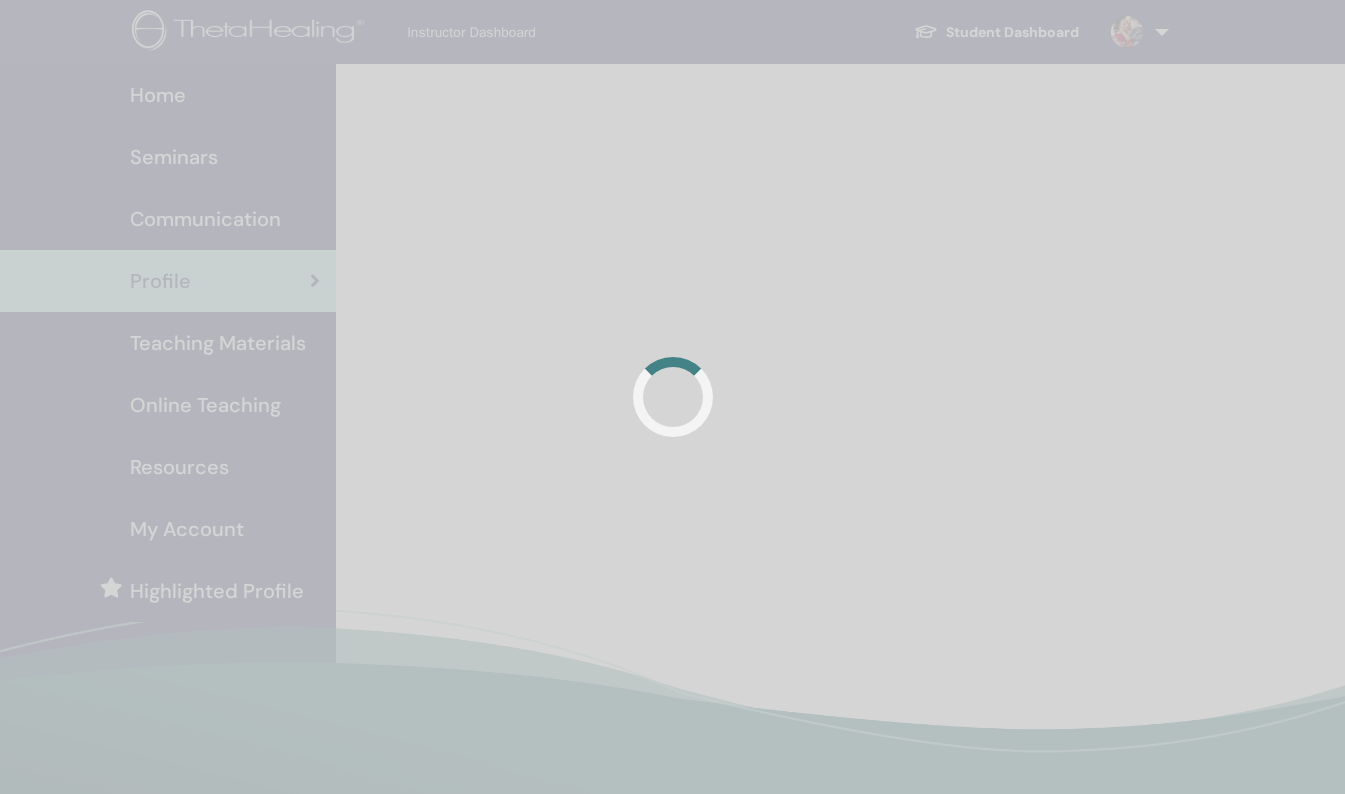scroll, scrollTop: 0, scrollLeft: 0, axis: both 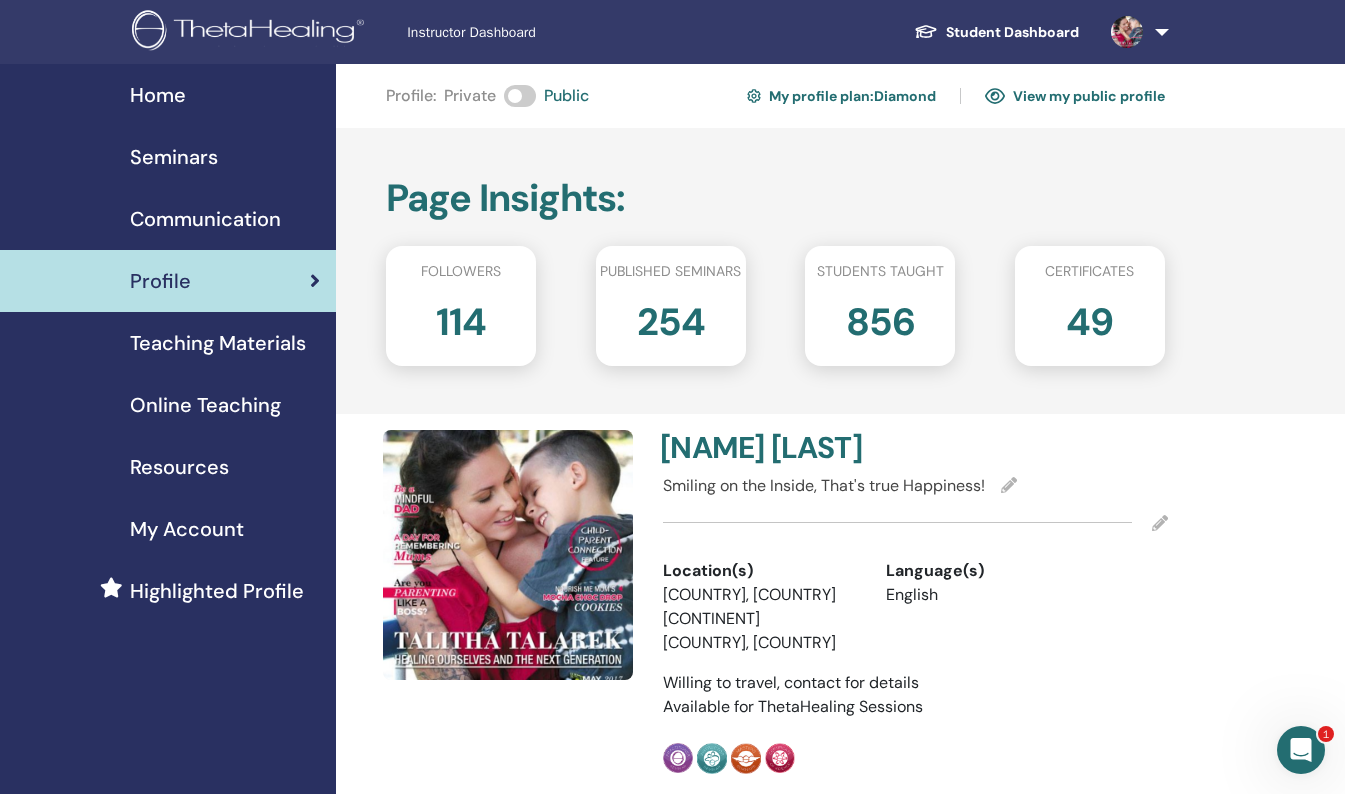 click at bounding box center [1009, 485] 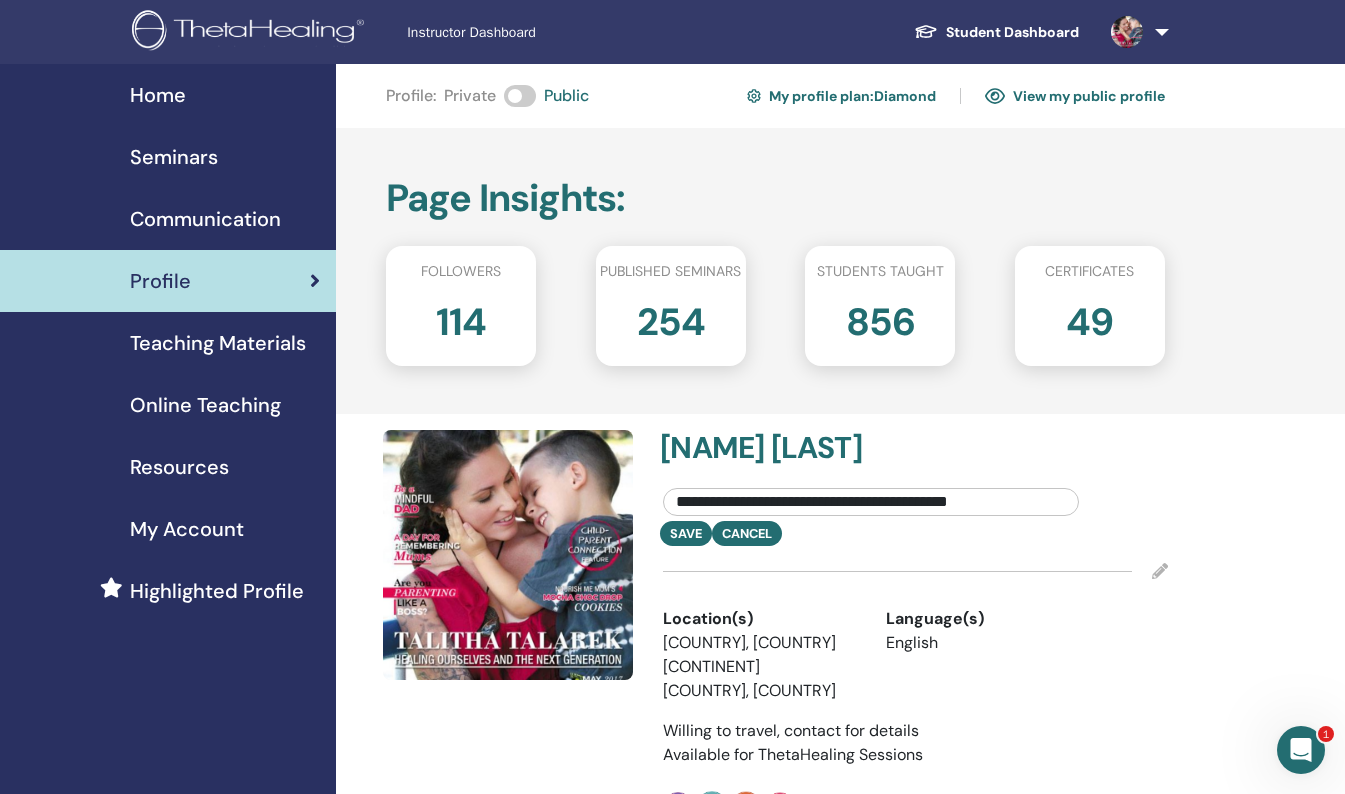 drag, startPoint x: 1009, startPoint y: 536, endPoint x: 624, endPoint y: 504, distance: 386.32758 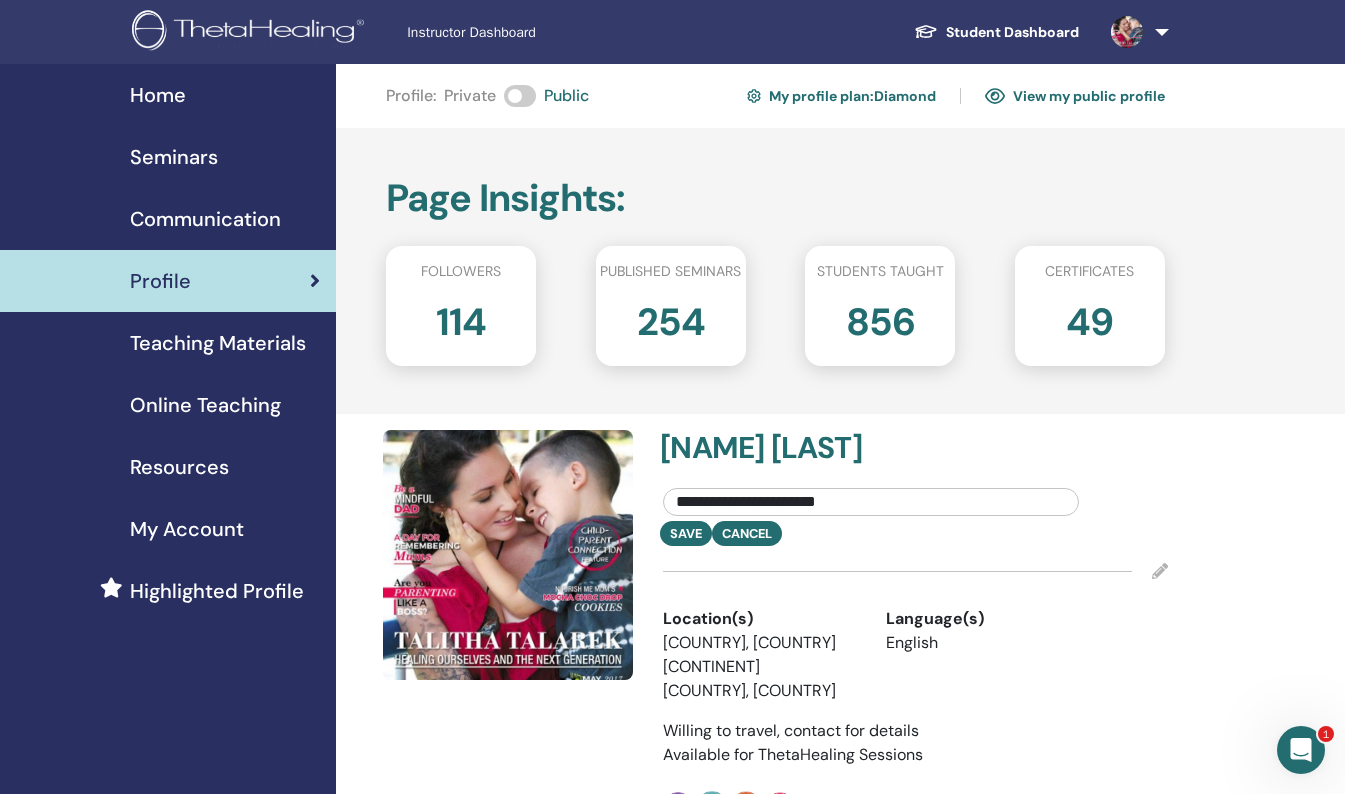 click on "**********" at bounding box center (871, 502) 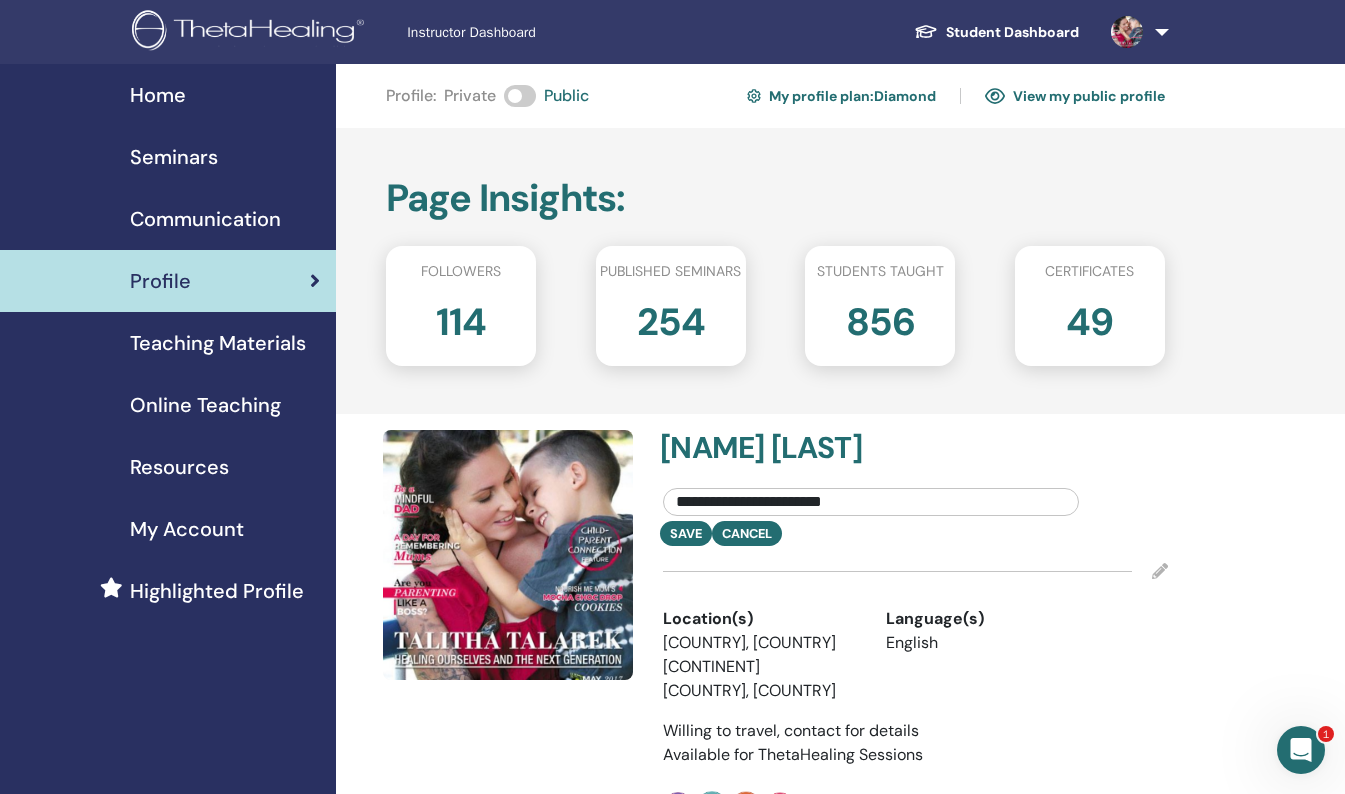 click on "**********" at bounding box center (871, 502) 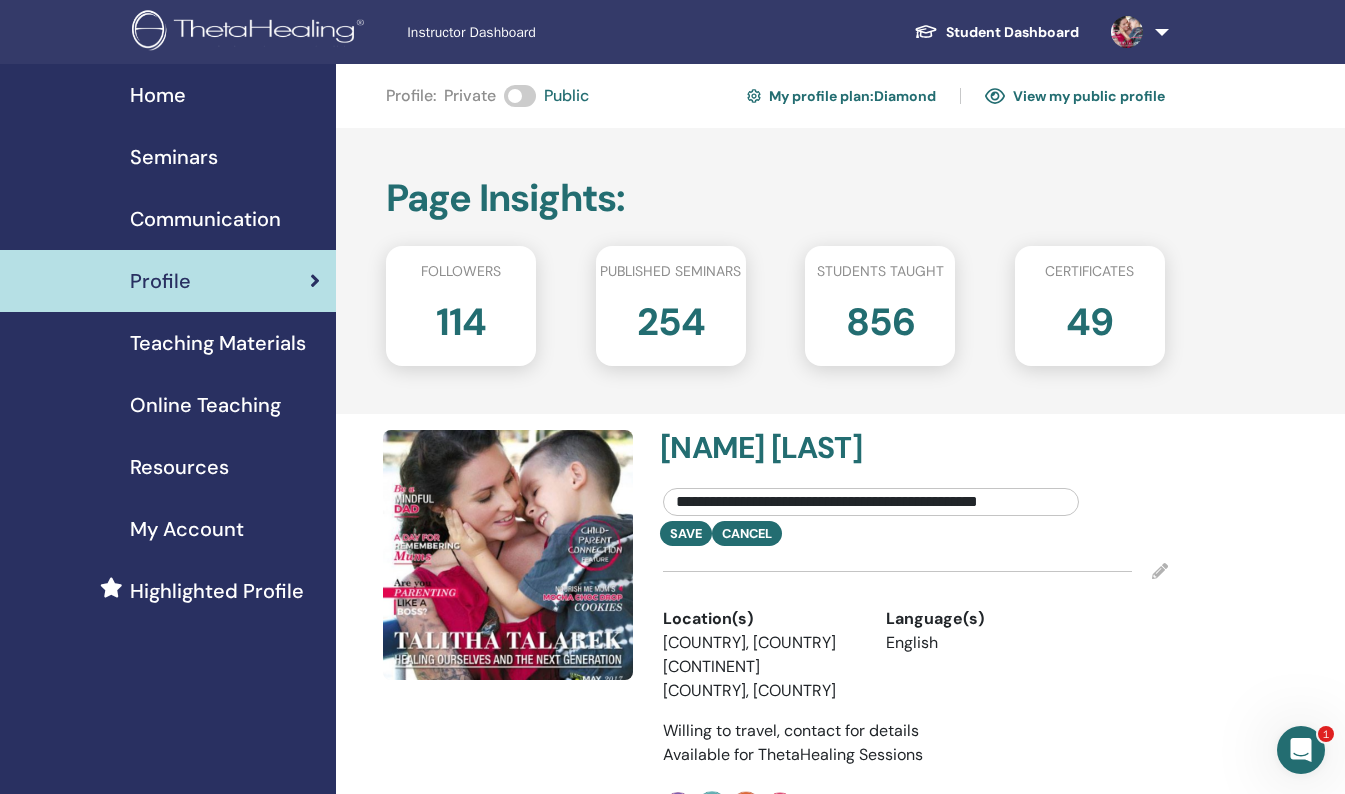 drag, startPoint x: 1057, startPoint y: 536, endPoint x: 869, endPoint y: 535, distance: 188.00266 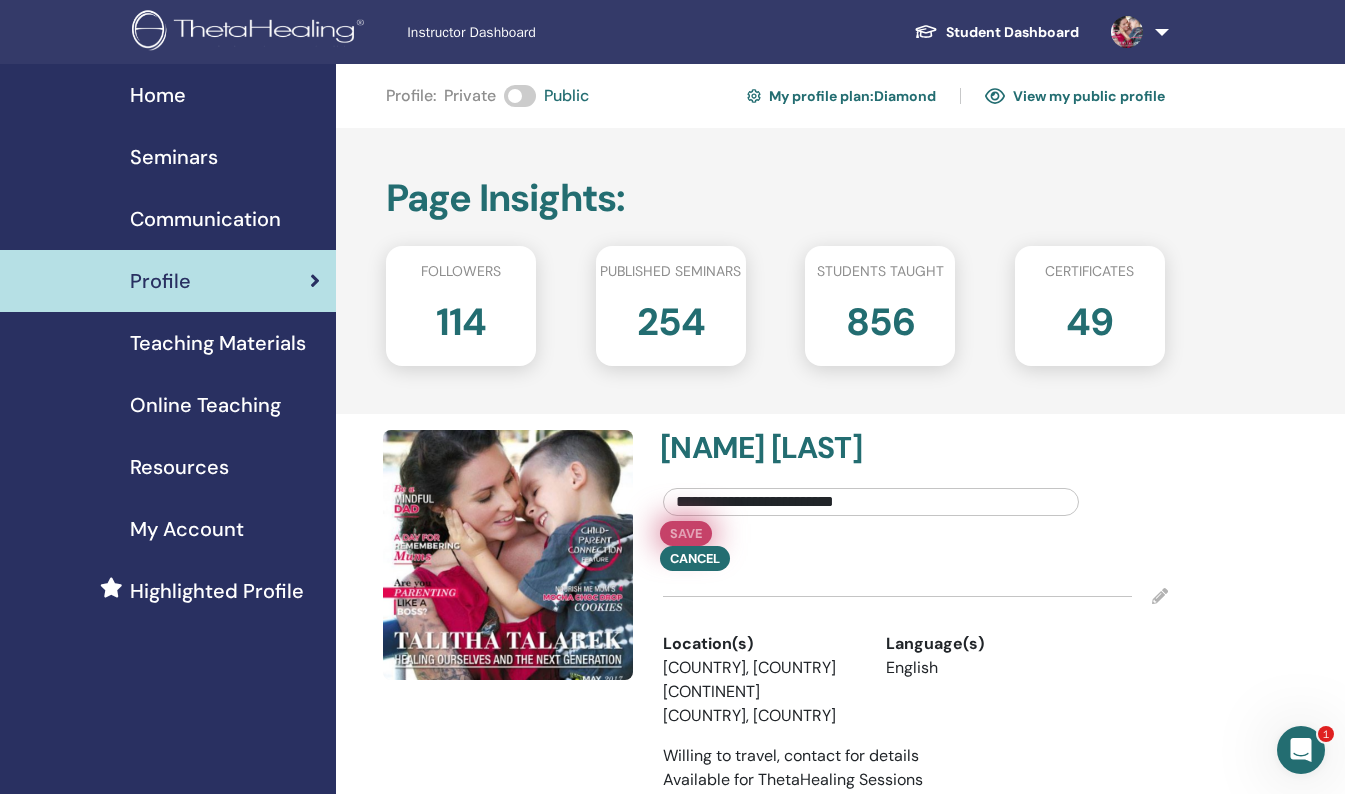 type on "**********" 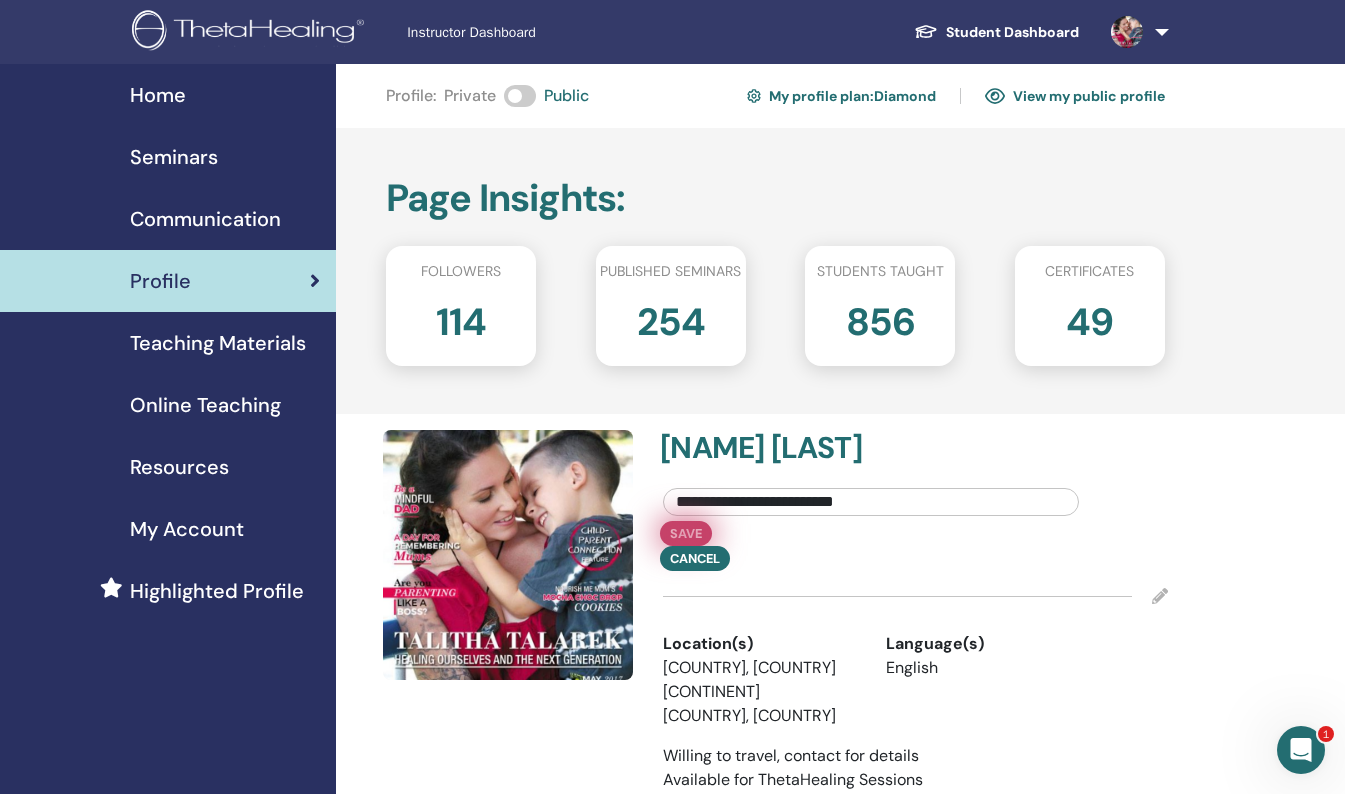 click on "Save" at bounding box center (686, 533) 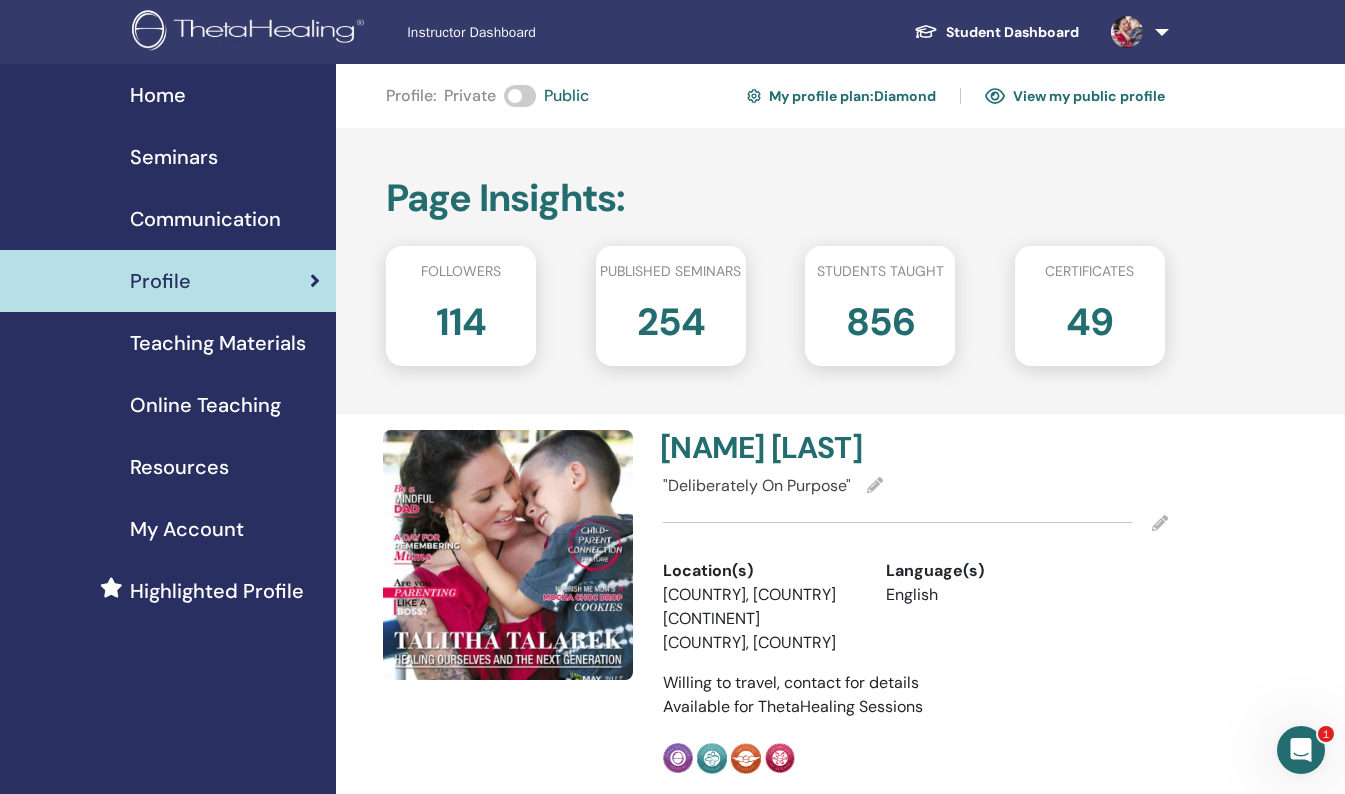 click on "Home" at bounding box center (158, 95) 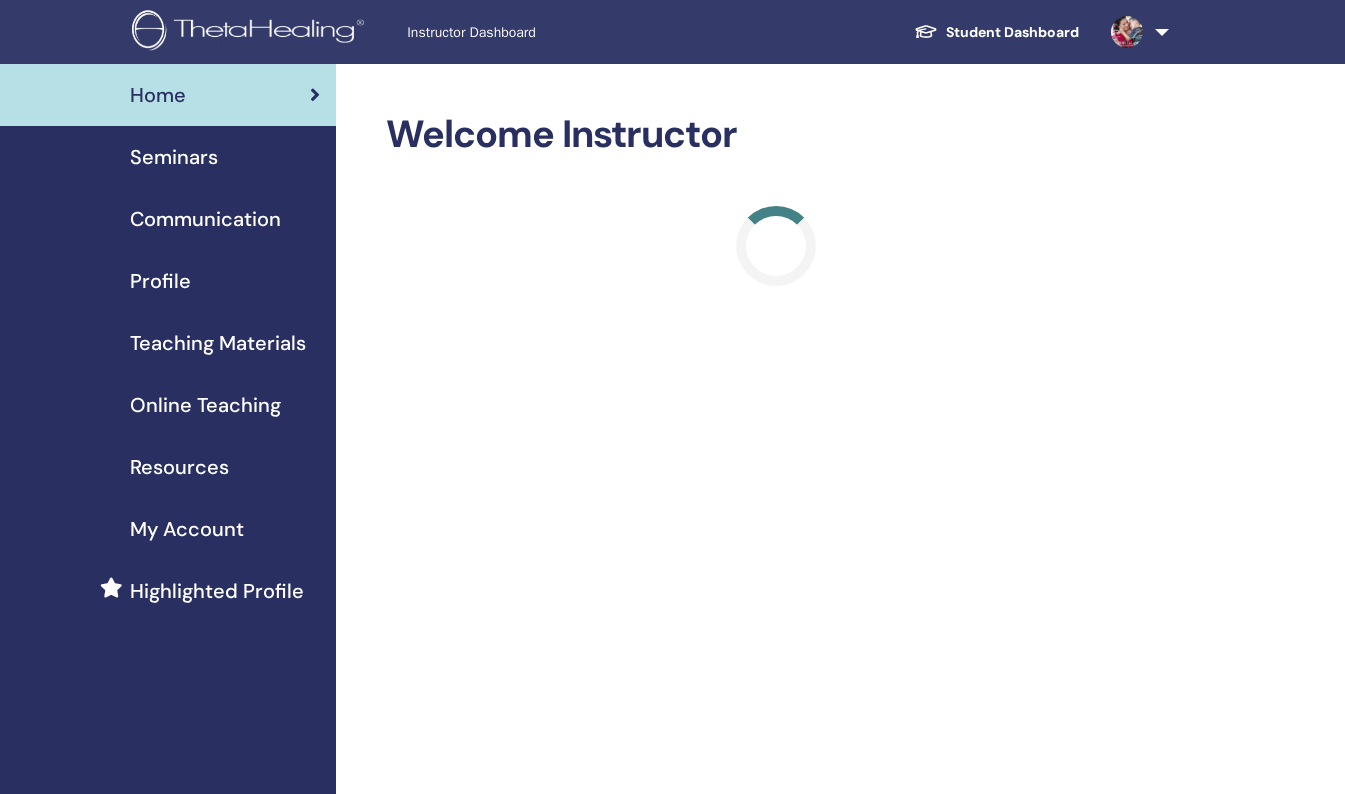 scroll, scrollTop: 0, scrollLeft: 0, axis: both 